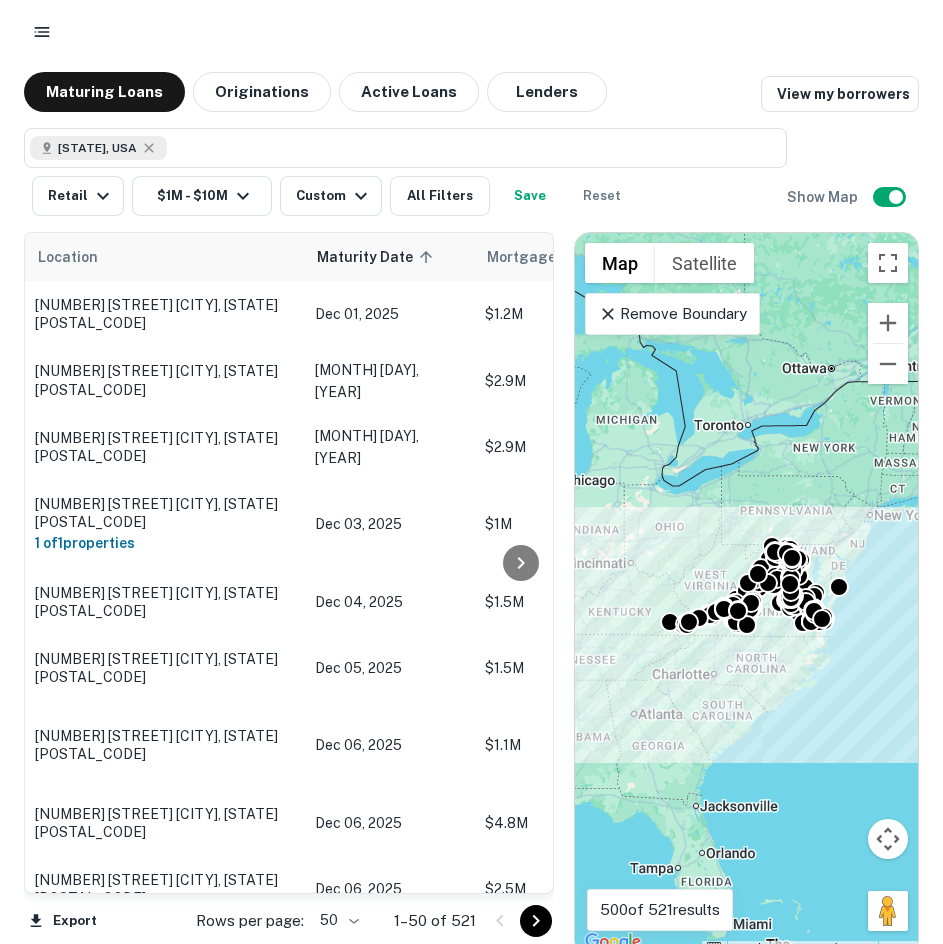 scroll, scrollTop: 0, scrollLeft: 0, axis: both 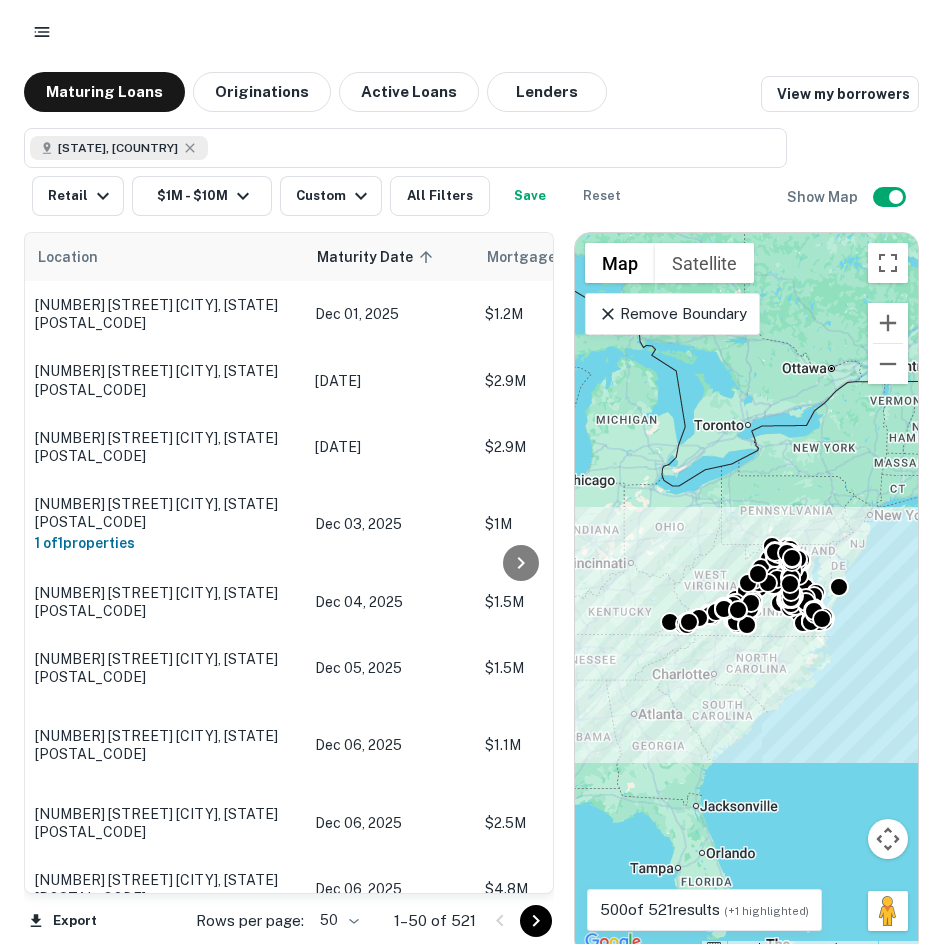 click at bounding box center [471, 32] 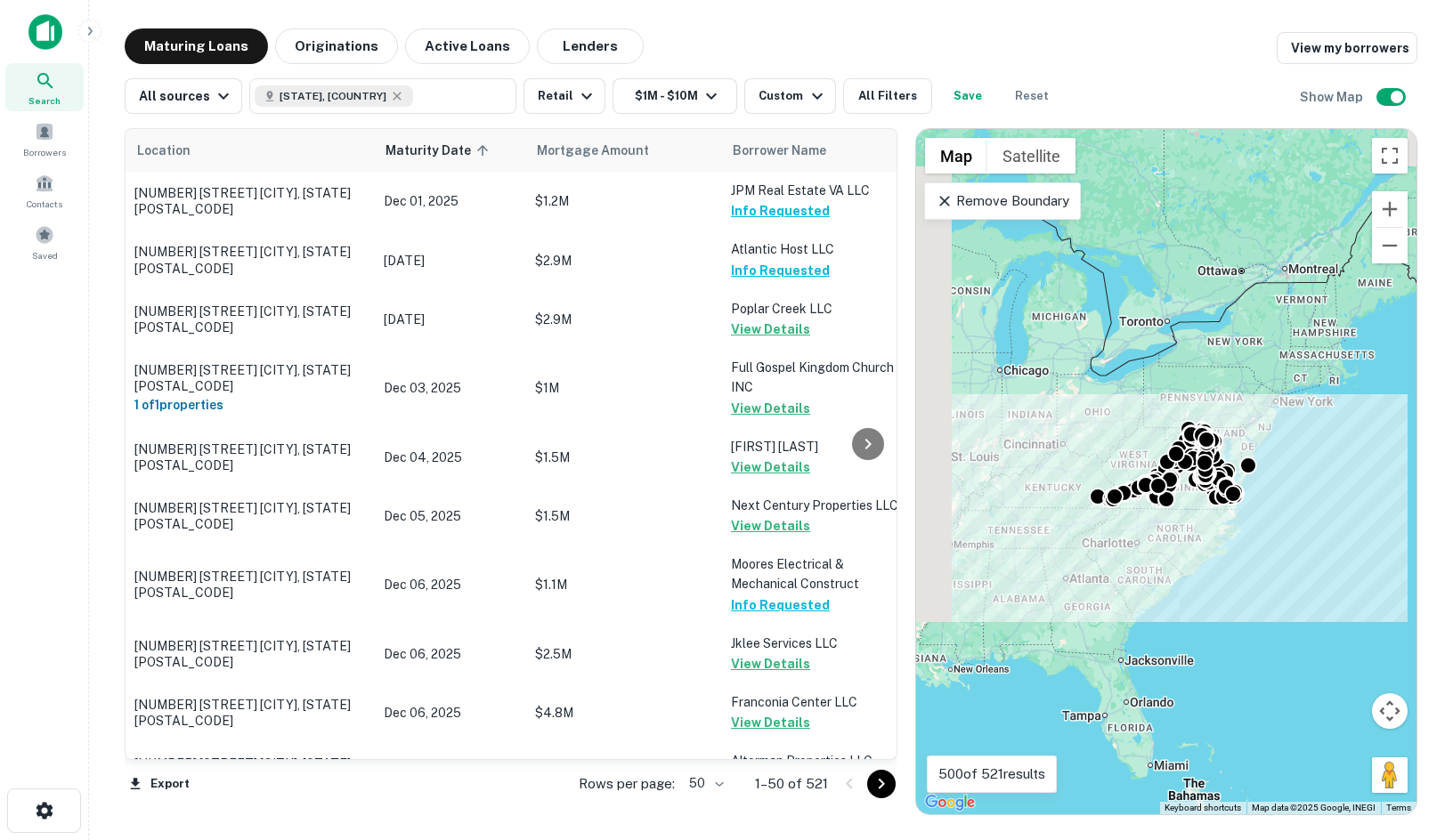 click at bounding box center [45, 32] 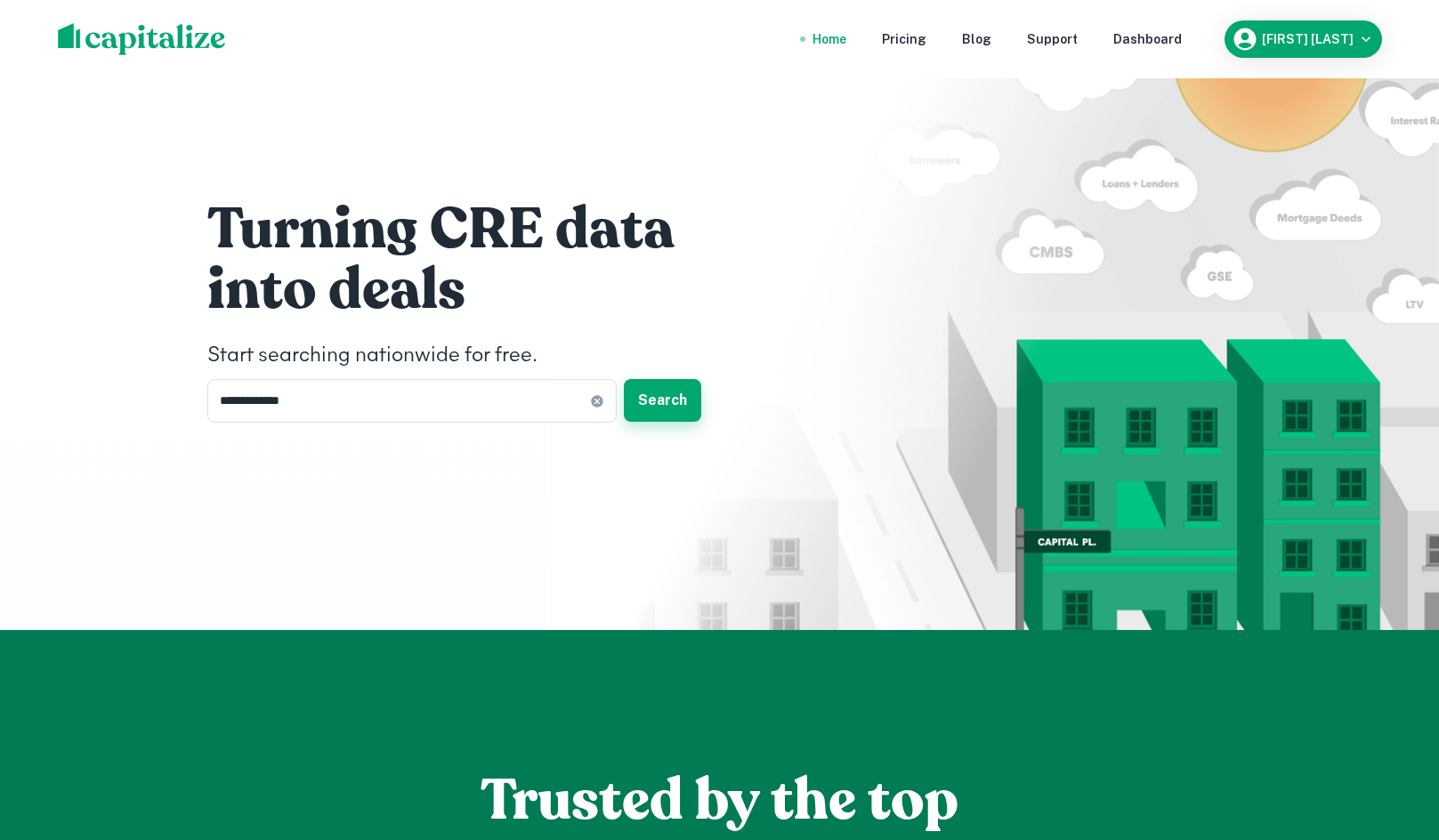 click on "Search" at bounding box center (662, 400) 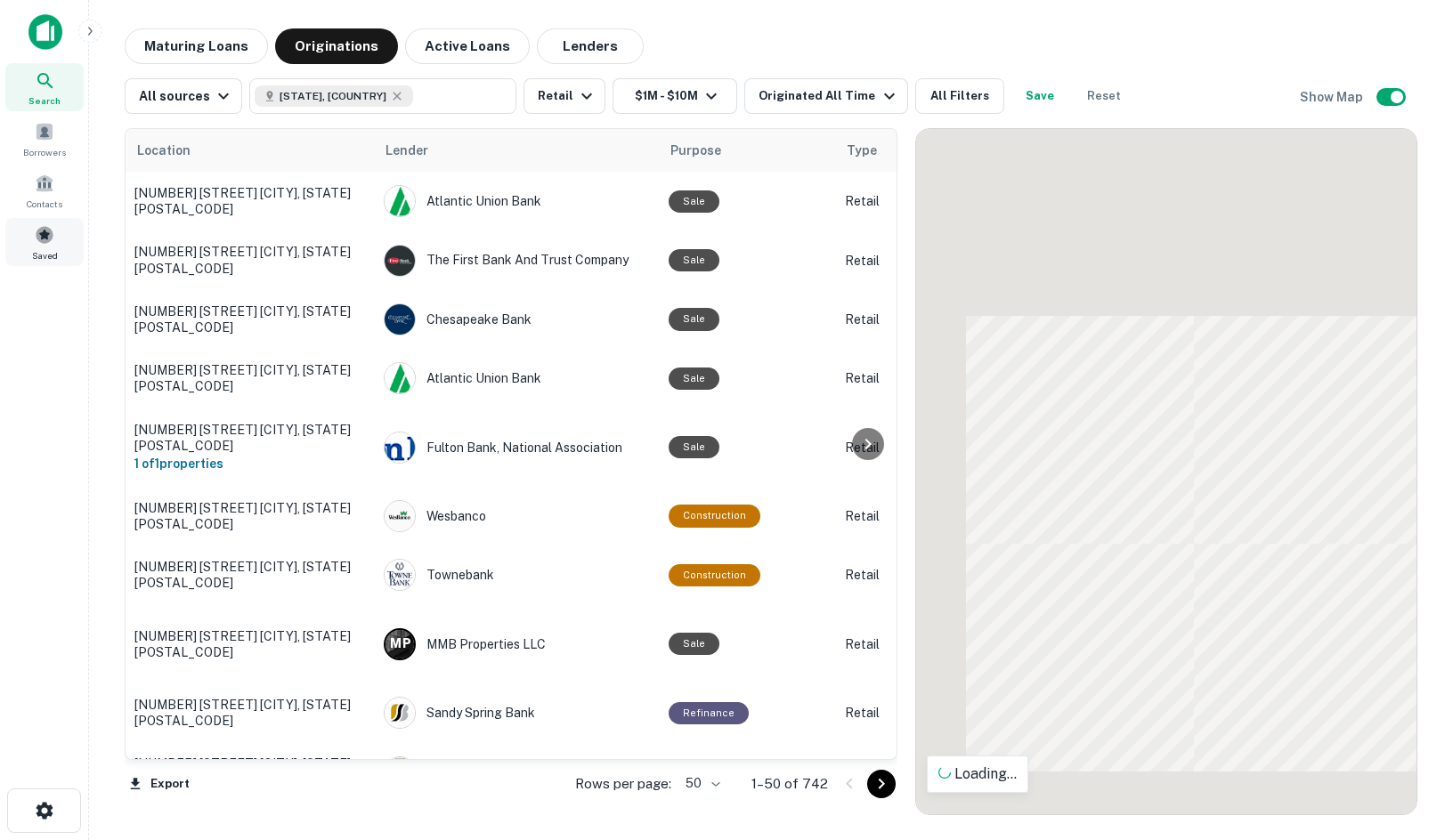 click on "Saved" at bounding box center (45, 242) 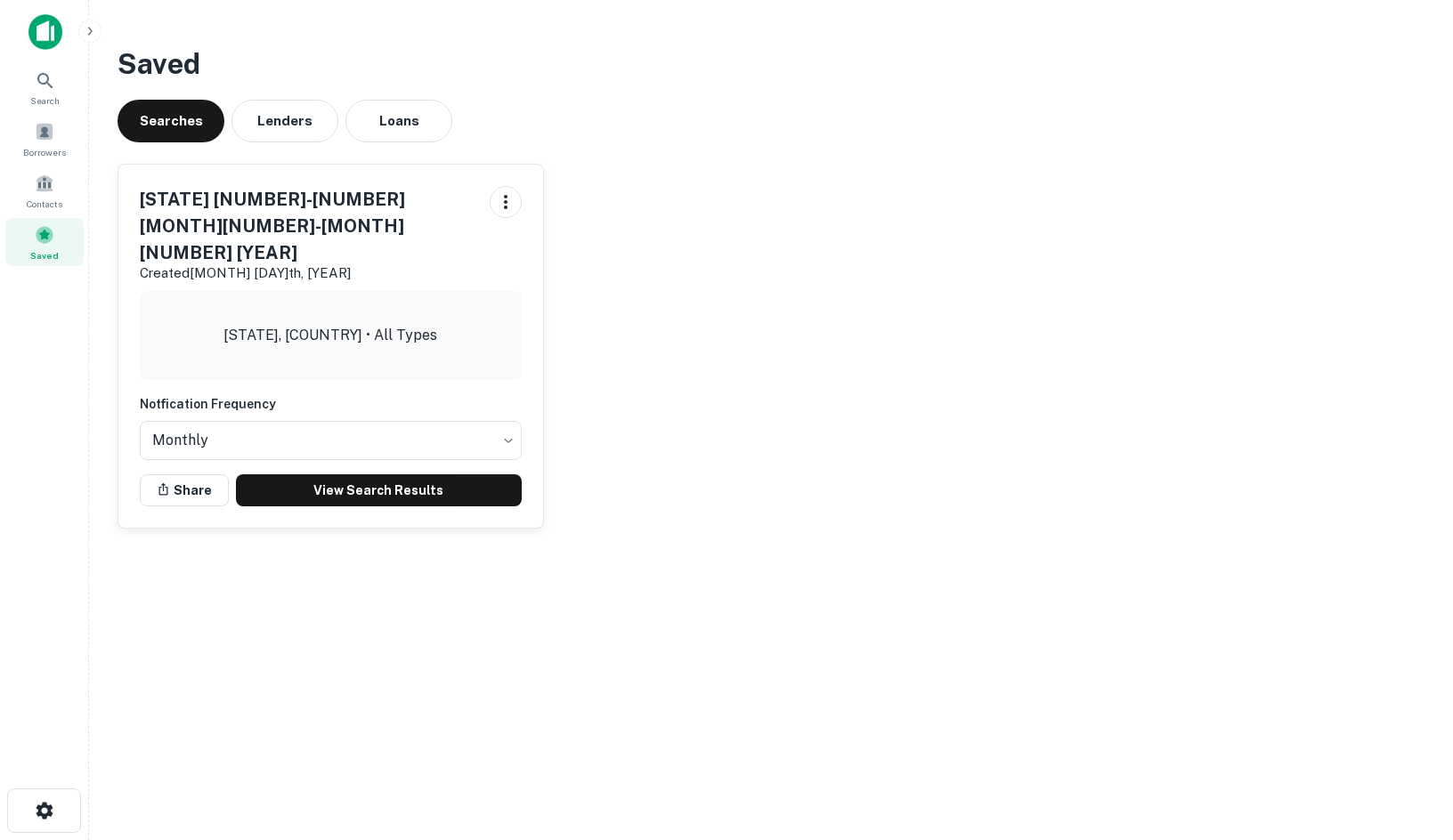 scroll, scrollTop: 0, scrollLeft: 0, axis: both 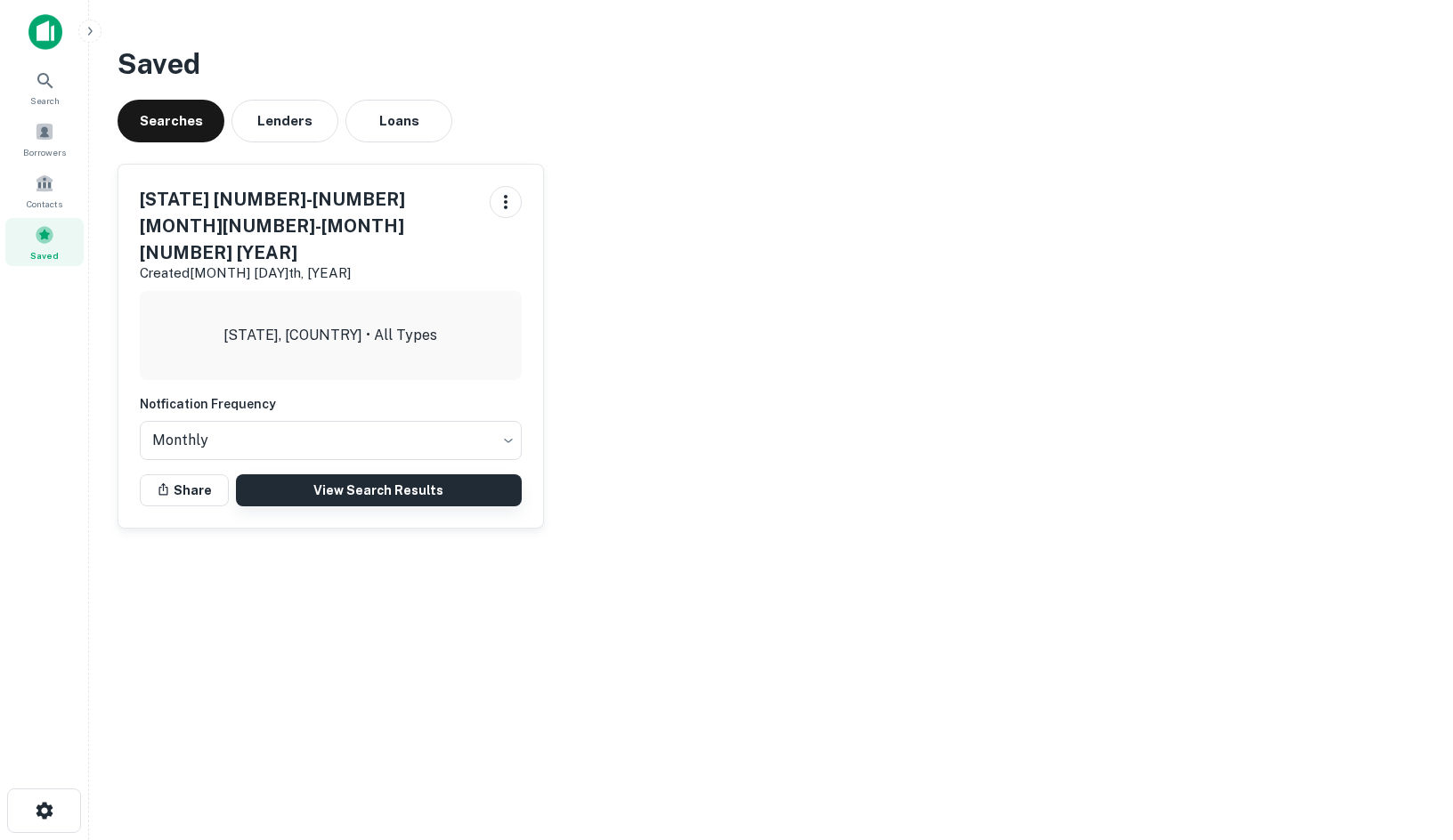 click on "View Search Results" at bounding box center [378, 490] 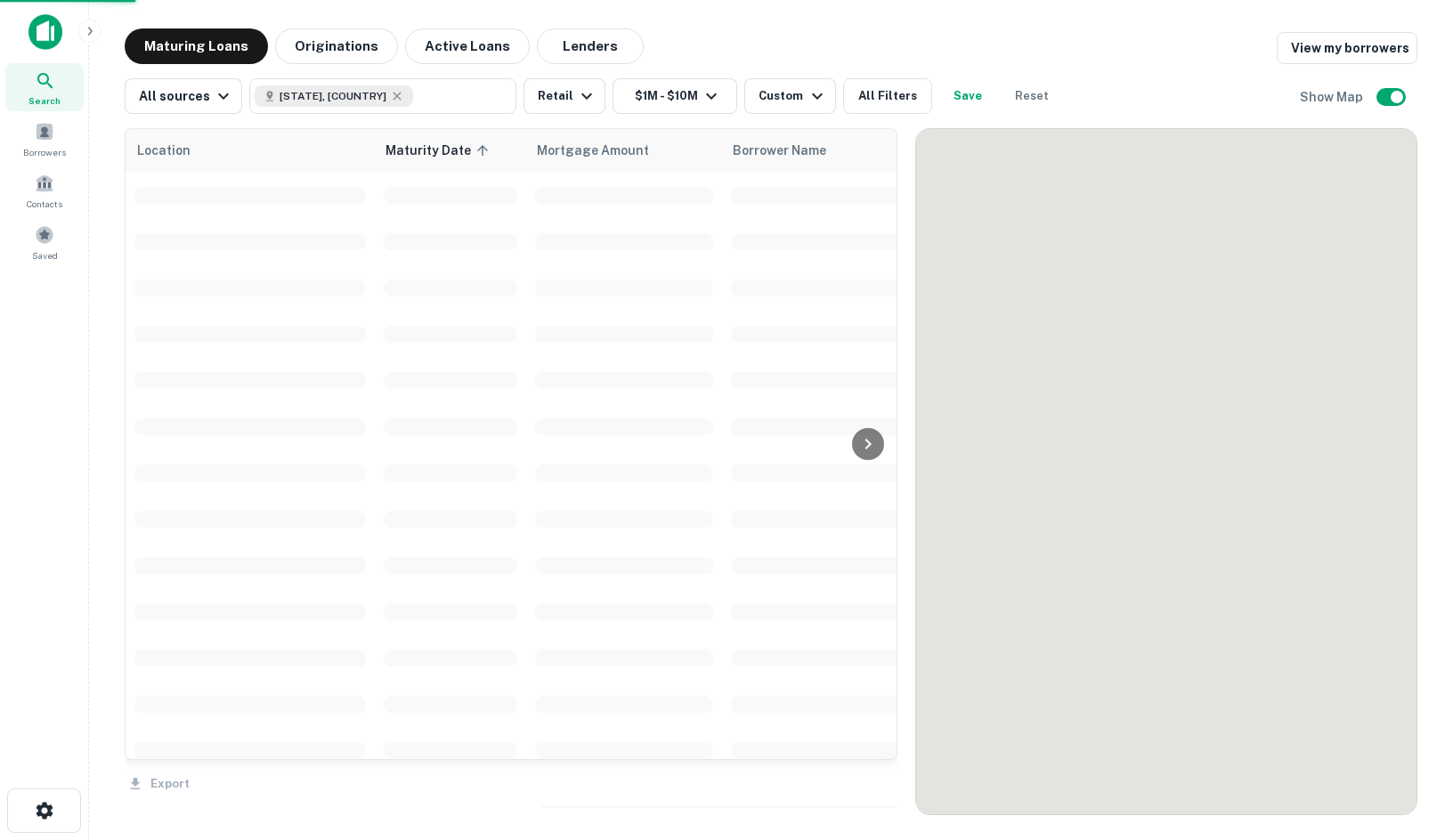 scroll, scrollTop: 0, scrollLeft: 0, axis: both 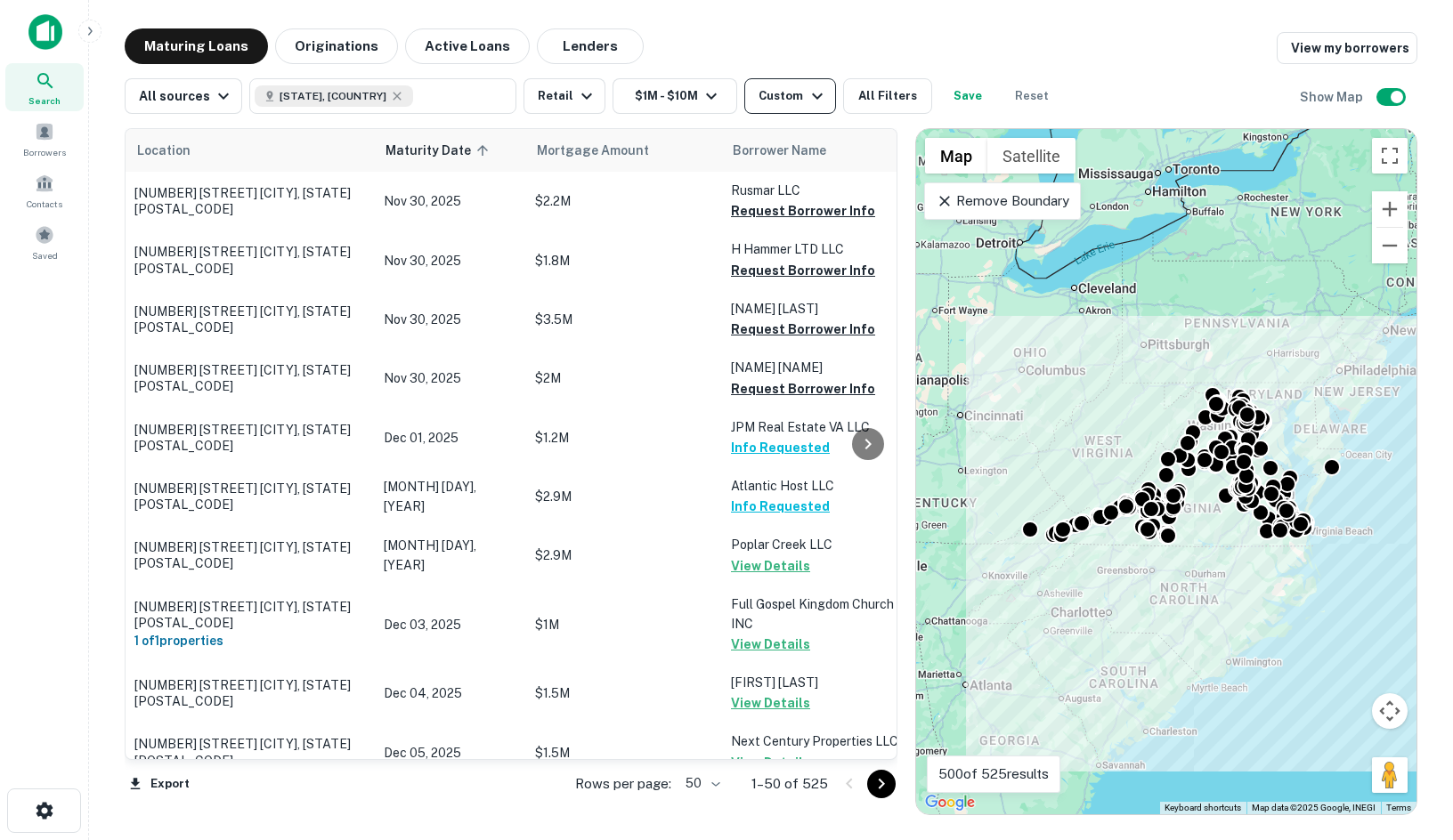 click 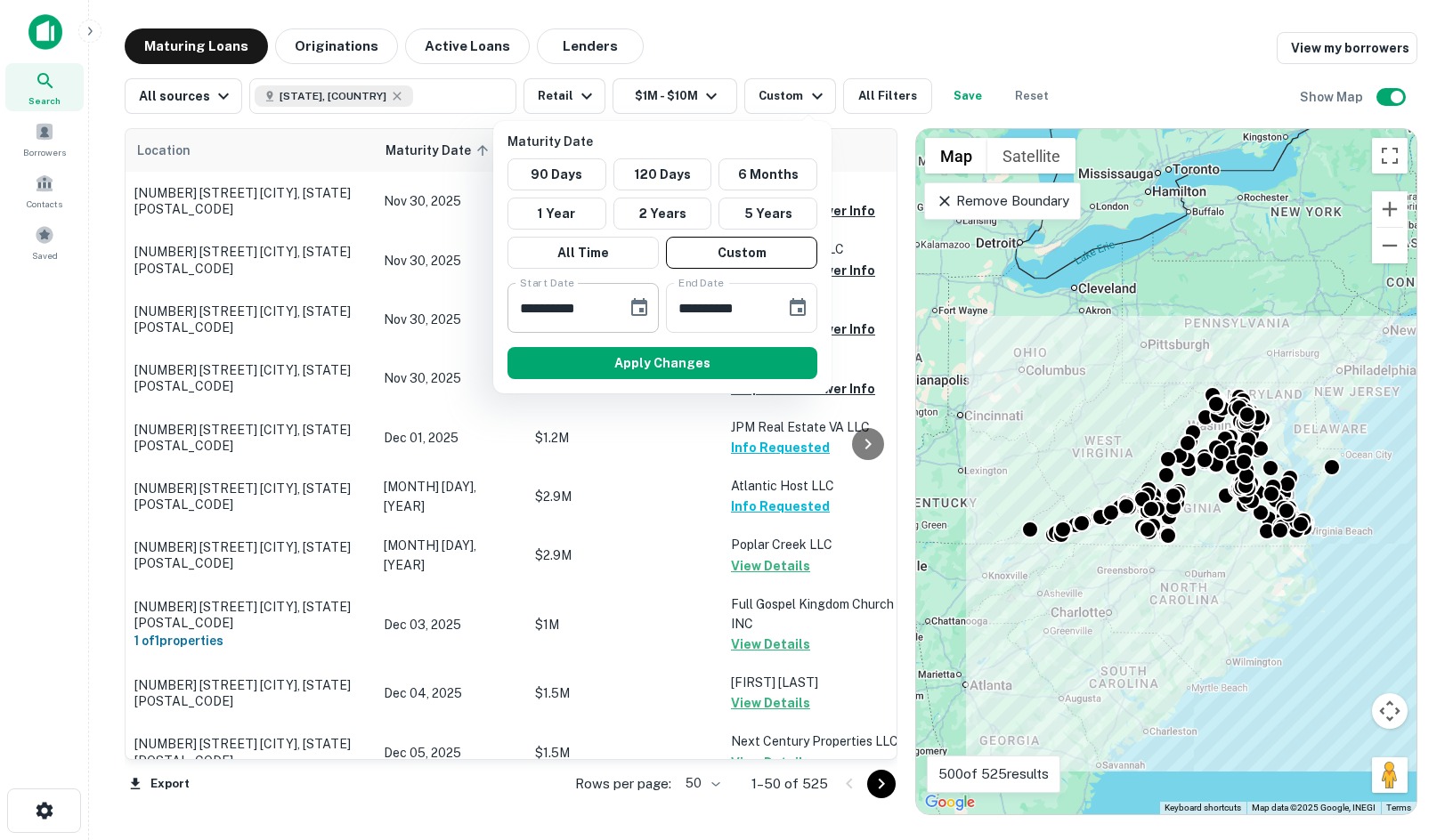 click 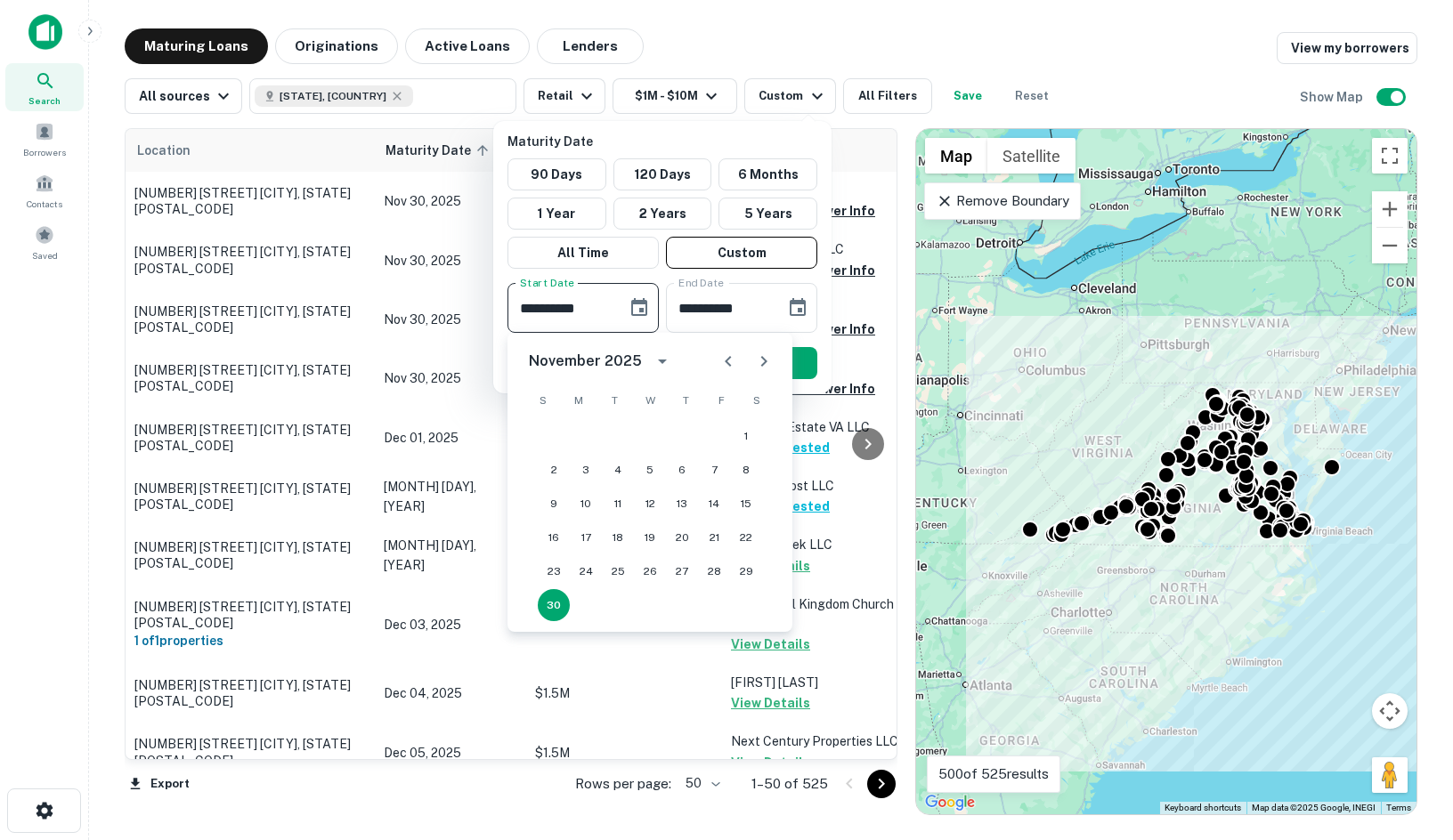 click 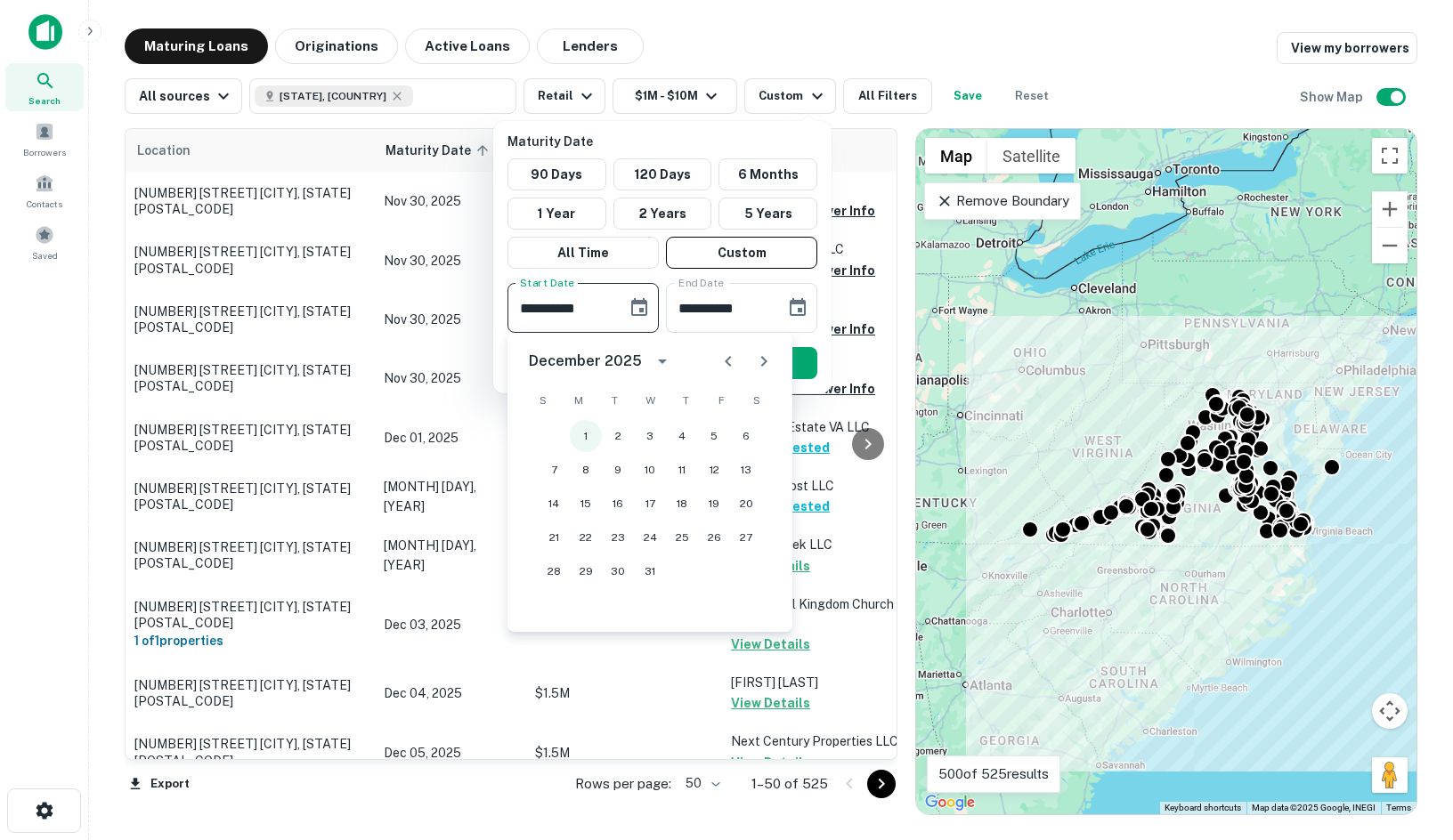 click on "1" at bounding box center (586, 436) 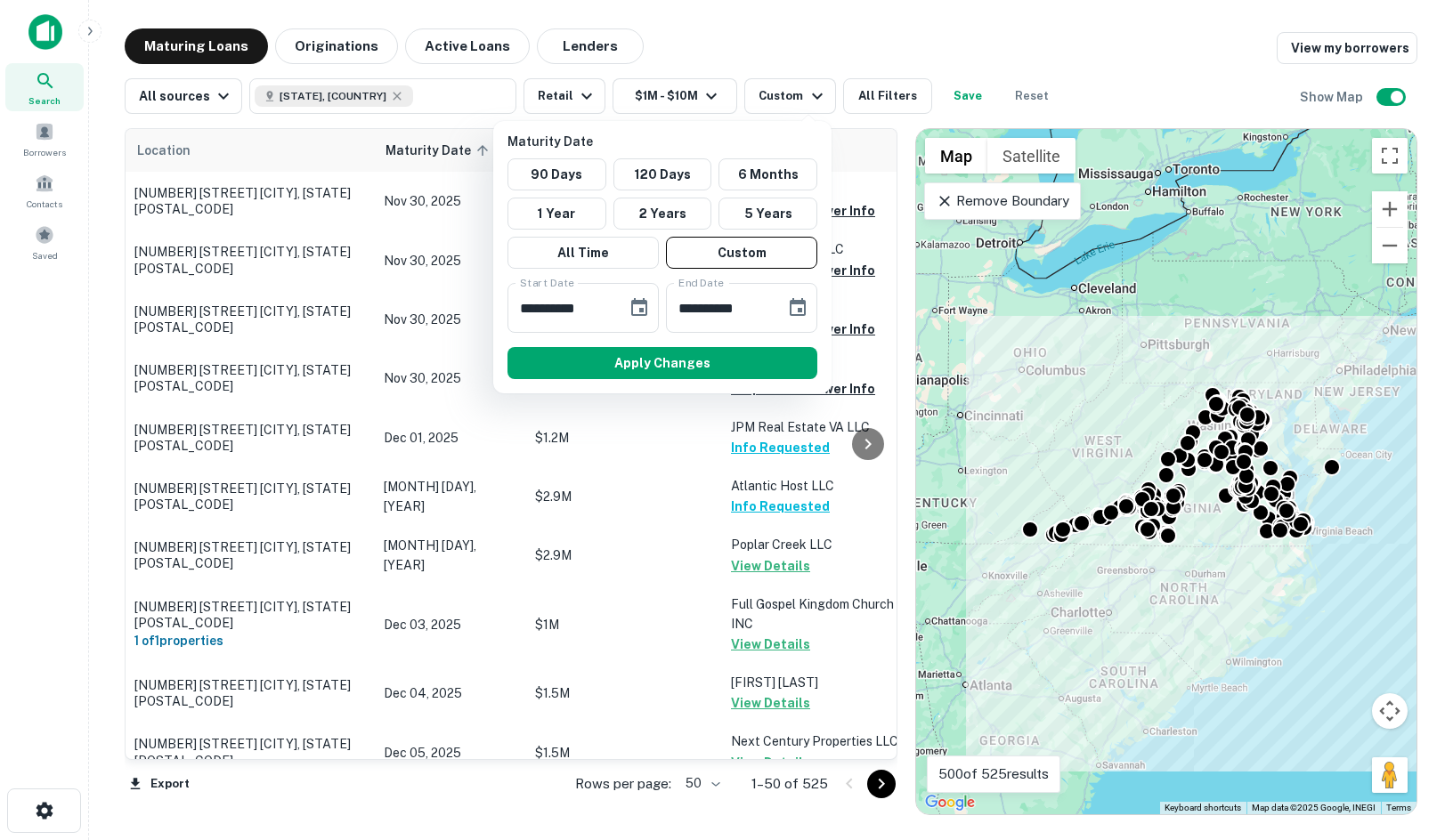 type on "**********" 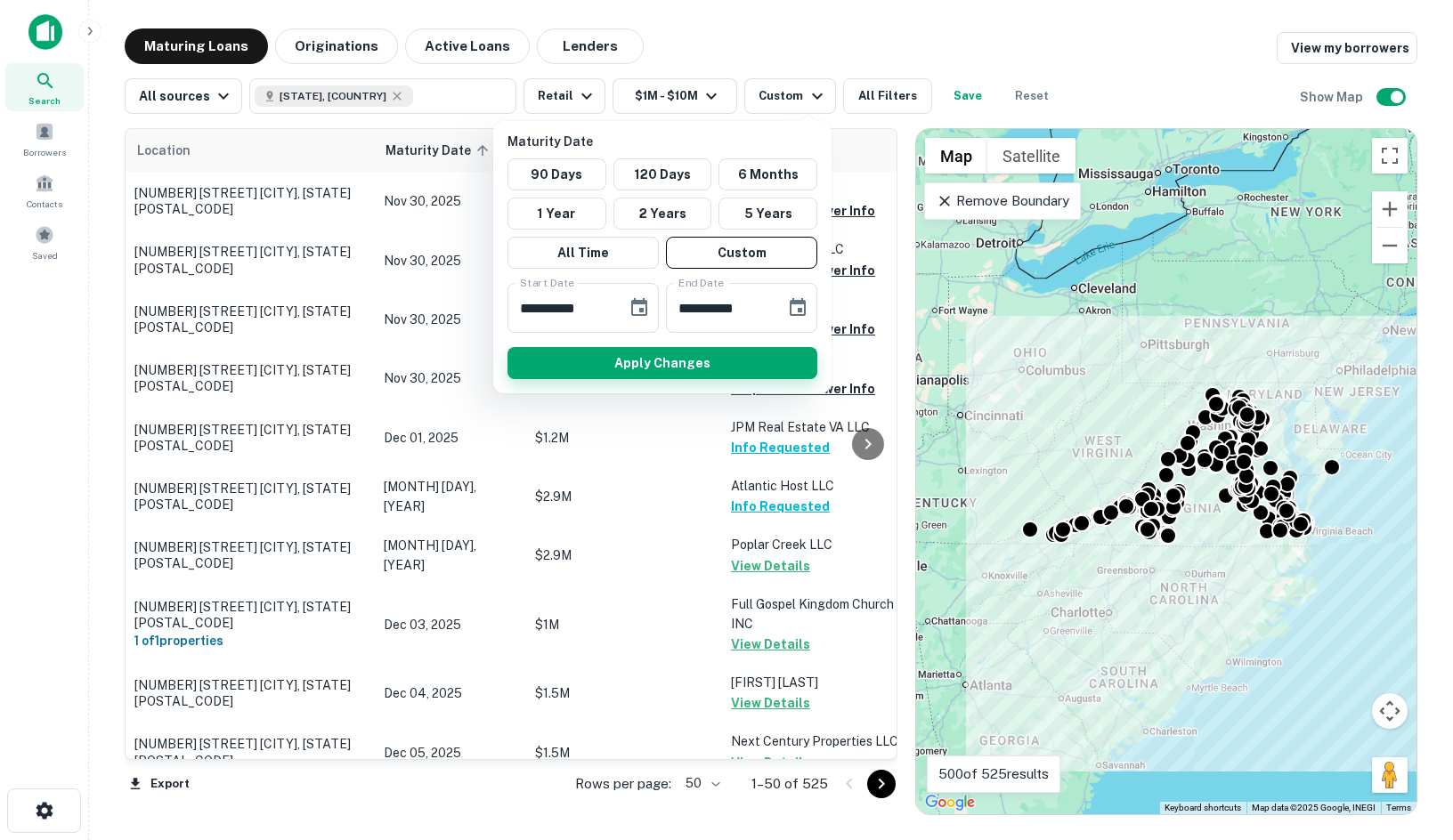 click on "Apply Changes" at bounding box center (662, 363) 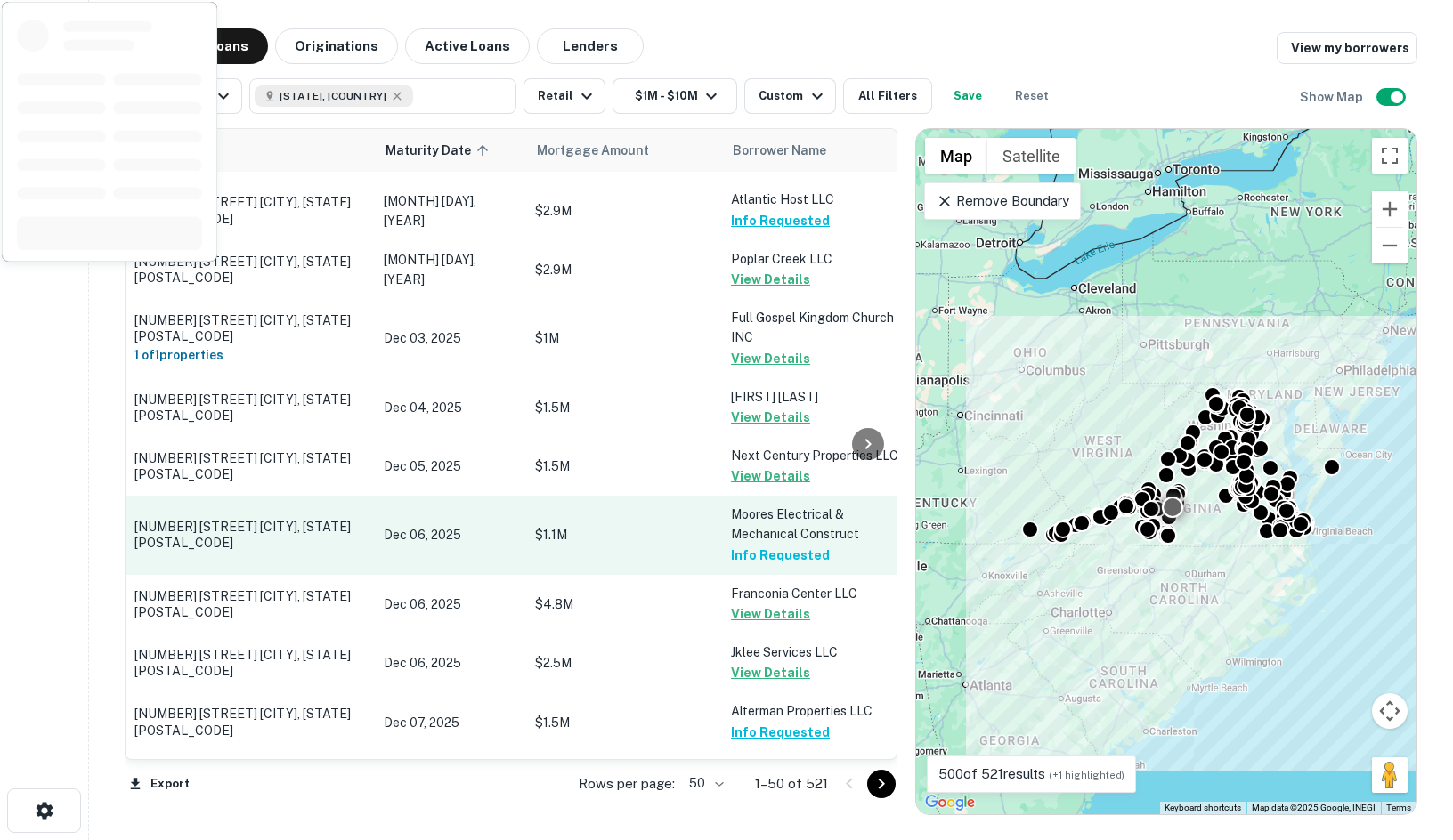 scroll, scrollTop: 178, scrollLeft: 0, axis: vertical 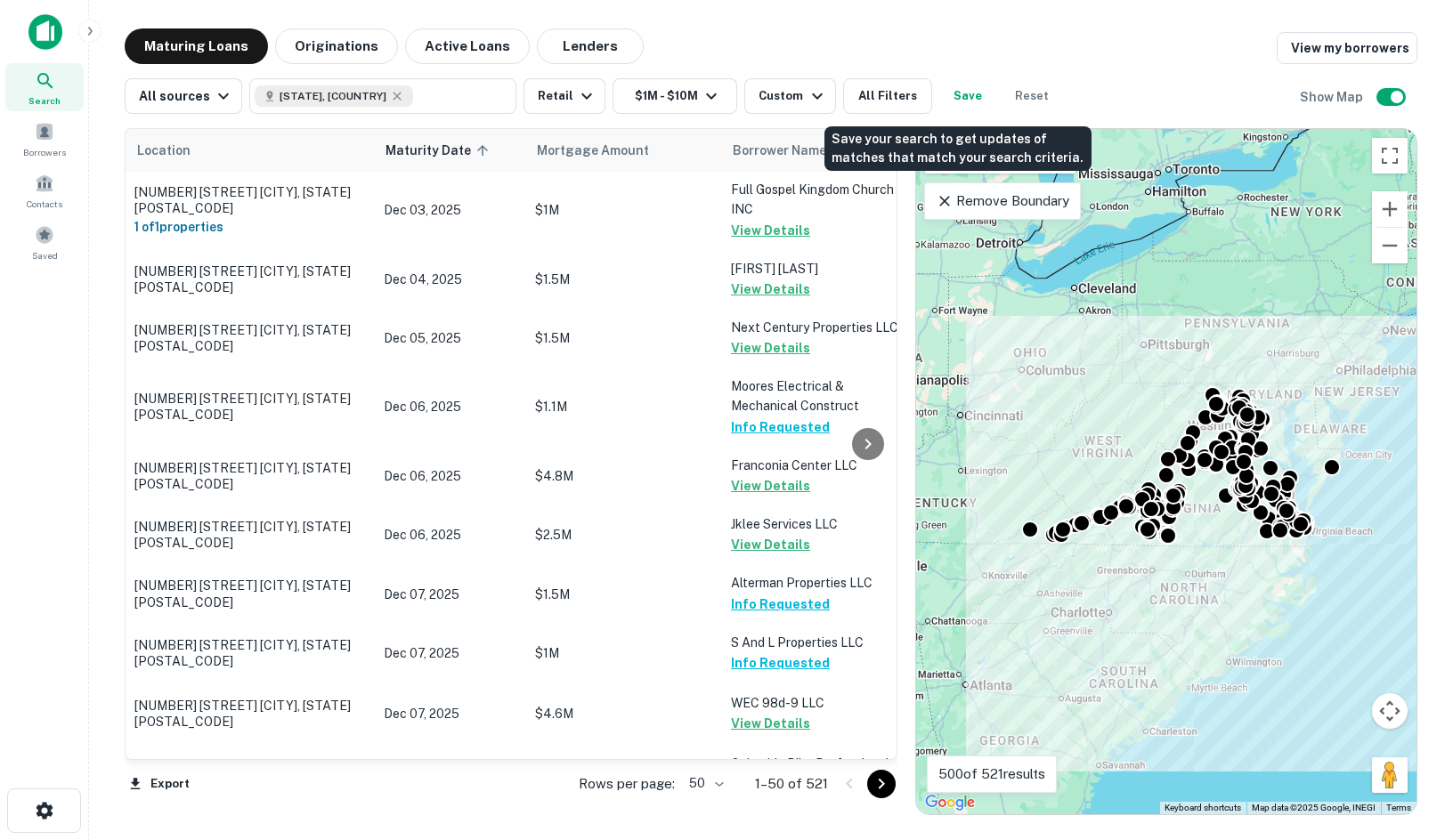 click on "Save" at bounding box center [968, 96] 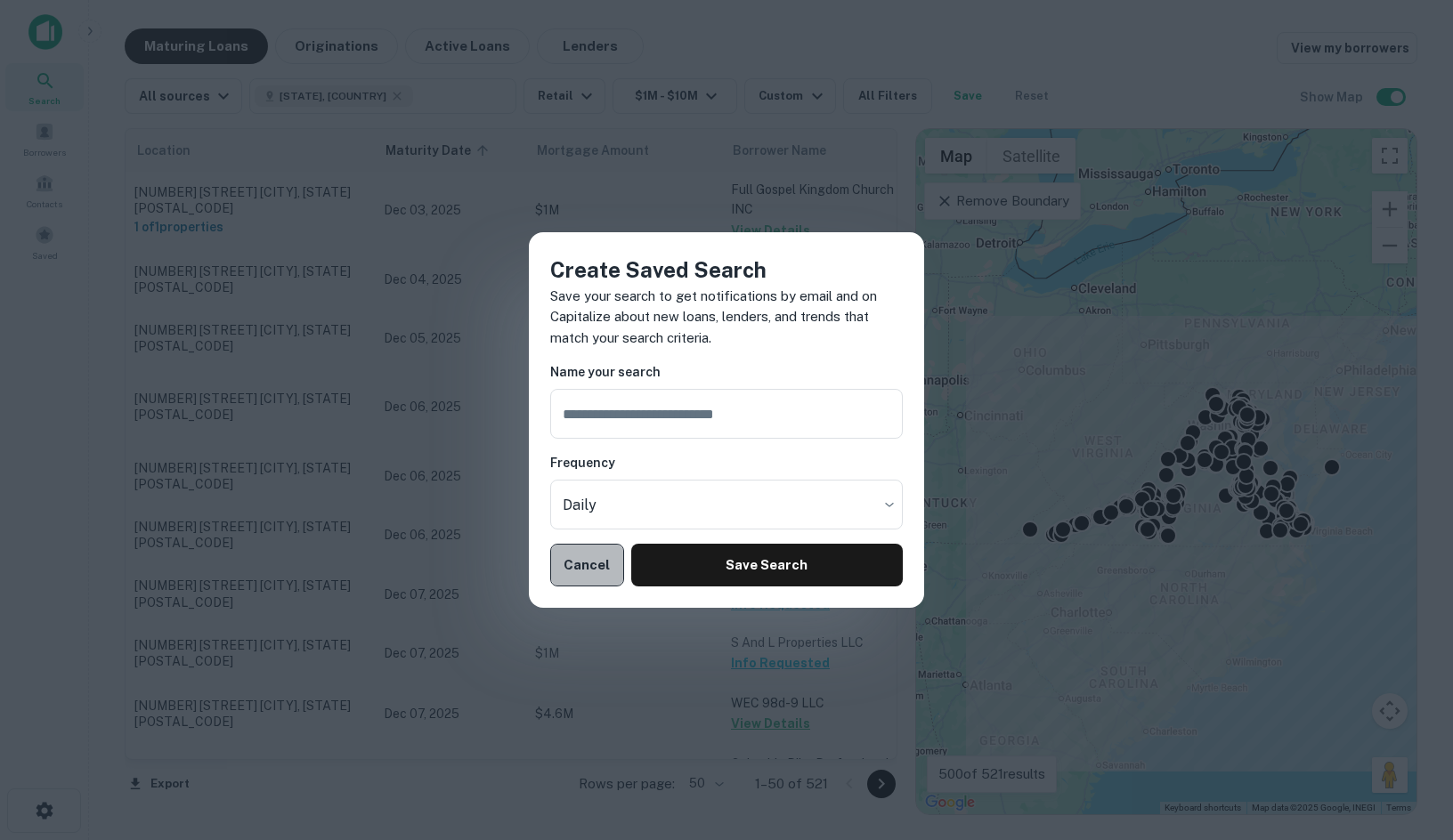 click on "Cancel" at bounding box center (587, 565) 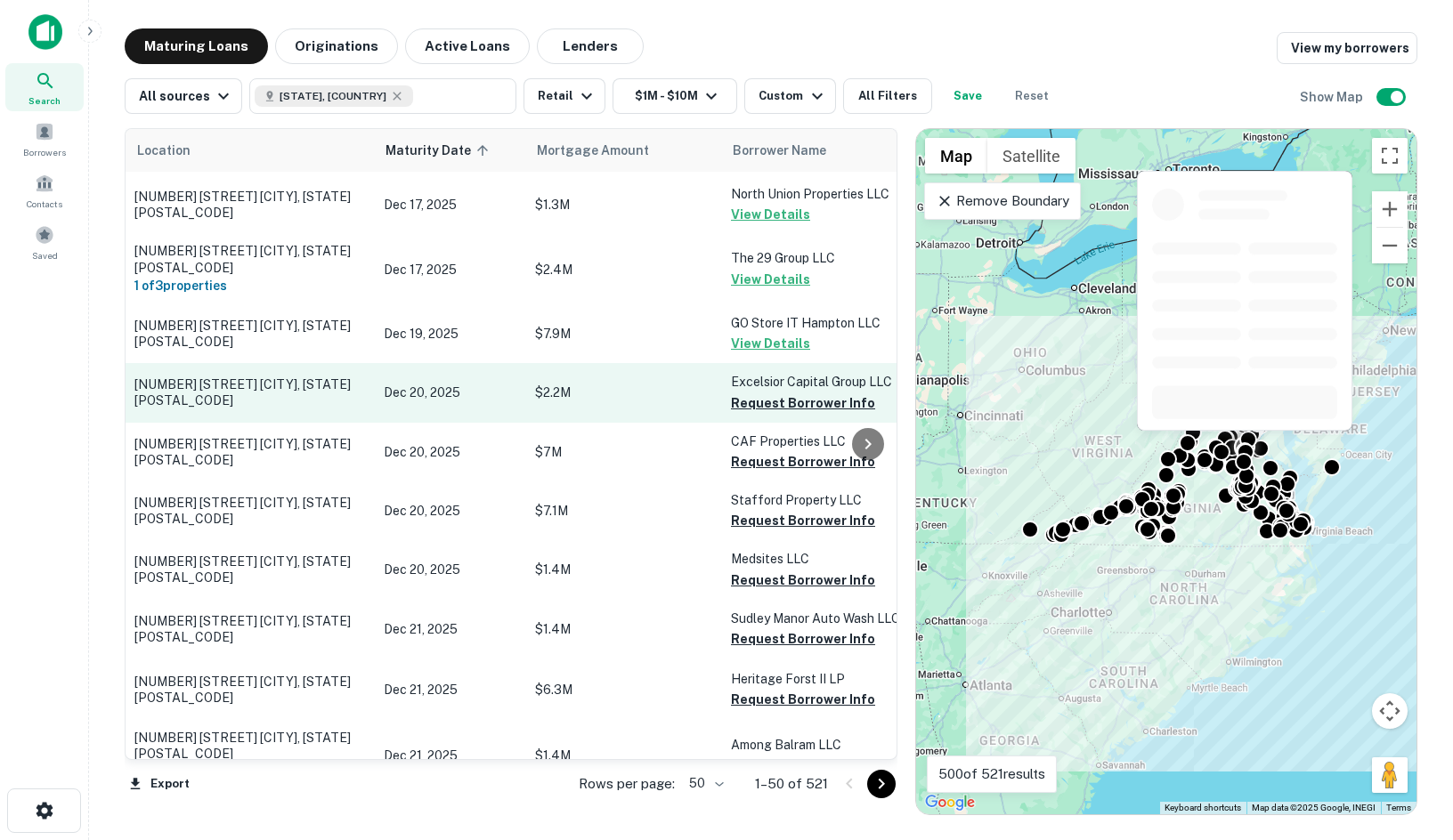 scroll, scrollTop: 2228, scrollLeft: 0, axis: vertical 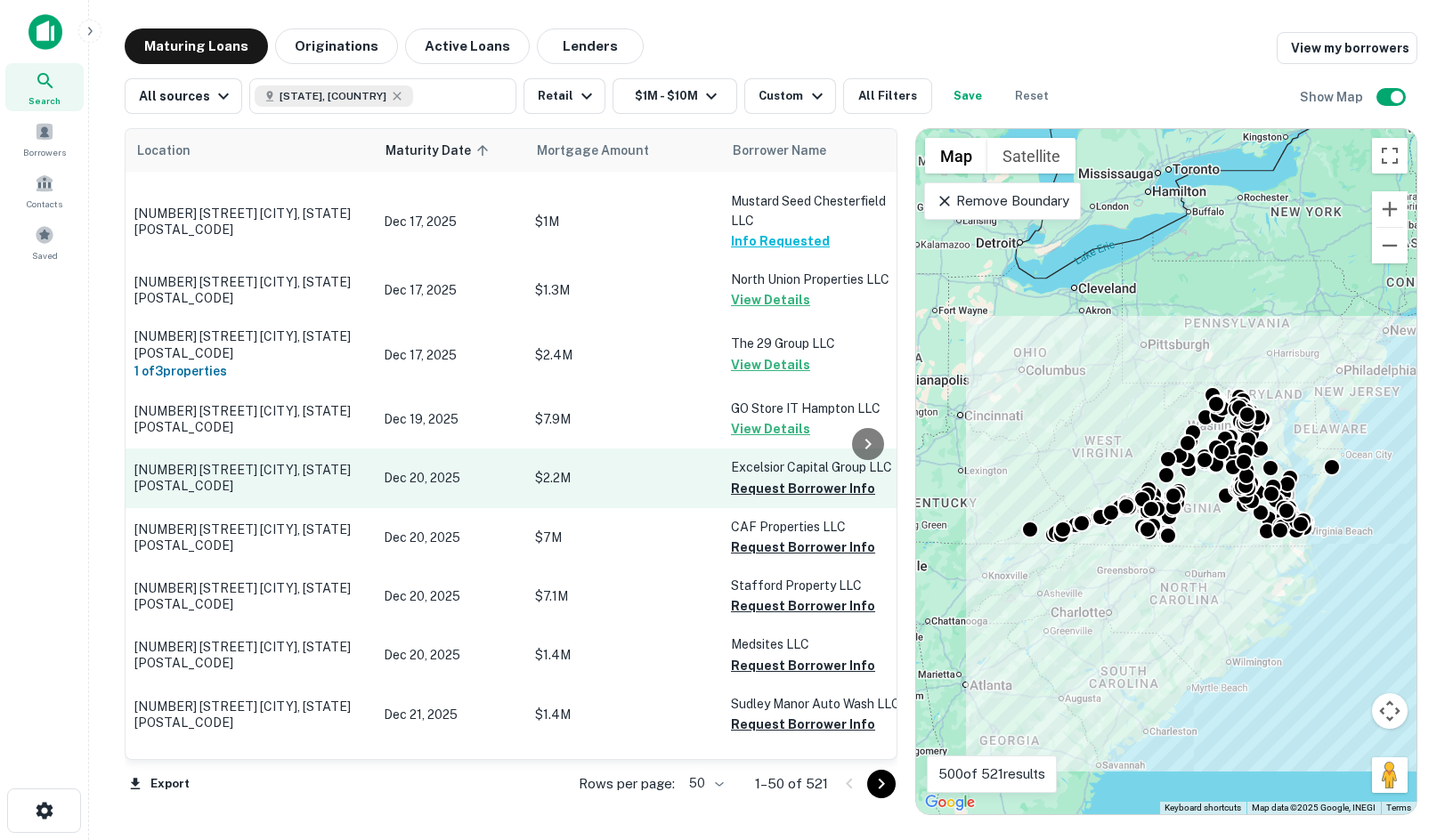 click on "Request Borrower Info" at bounding box center (803, 489) 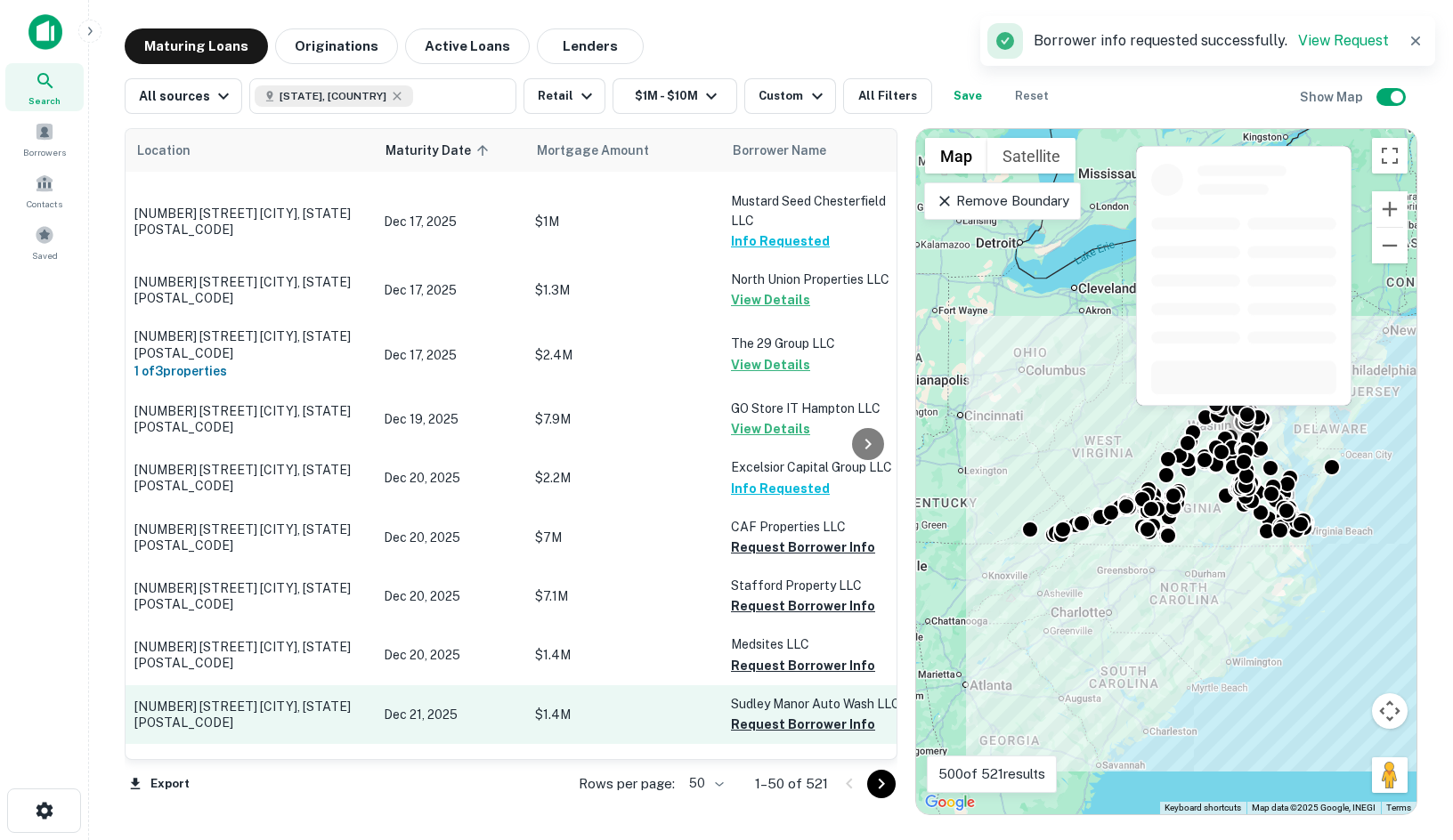 scroll, scrollTop: 2406, scrollLeft: 0, axis: vertical 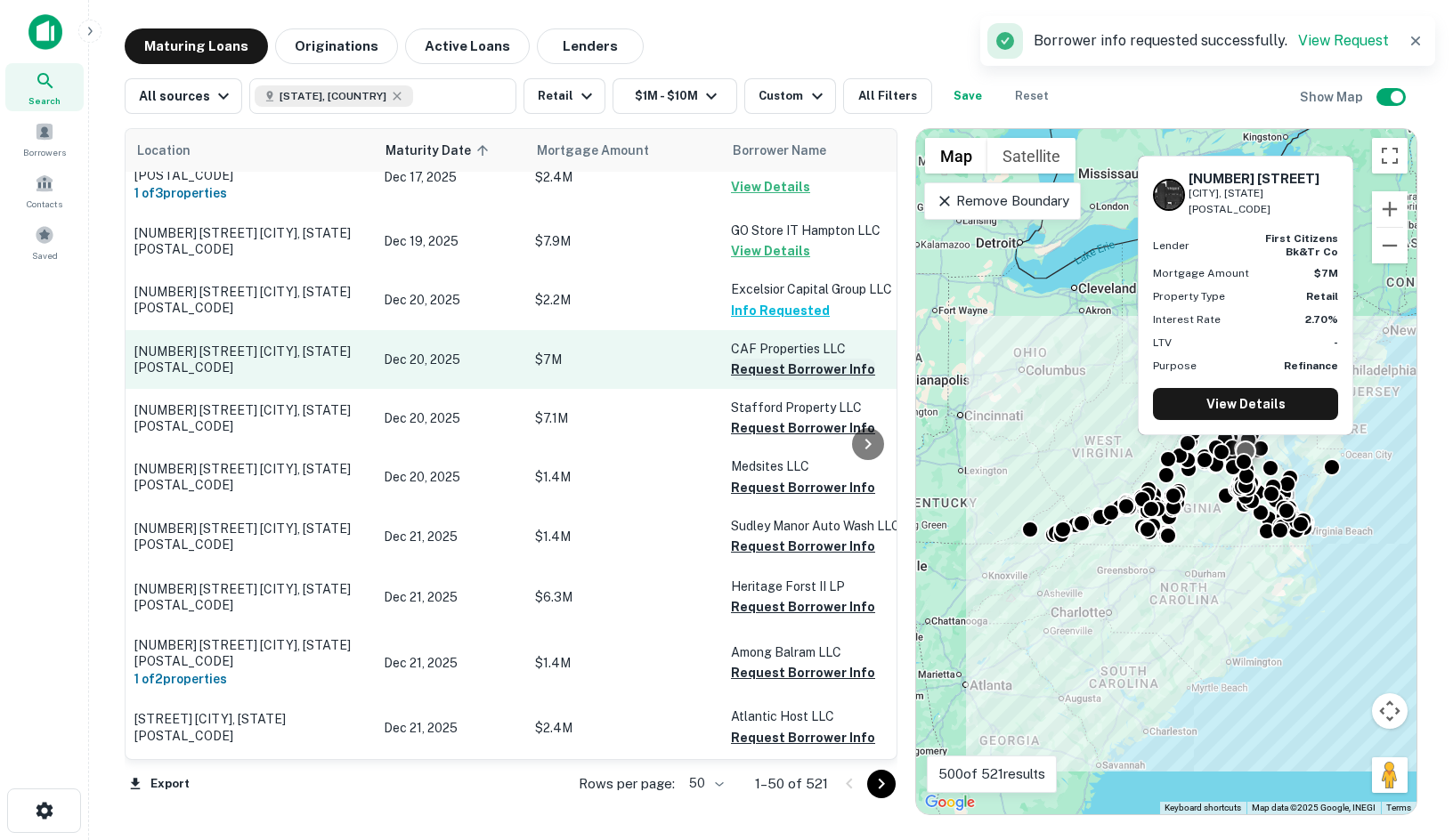 click on "Request Borrower Info" at bounding box center [803, 369] 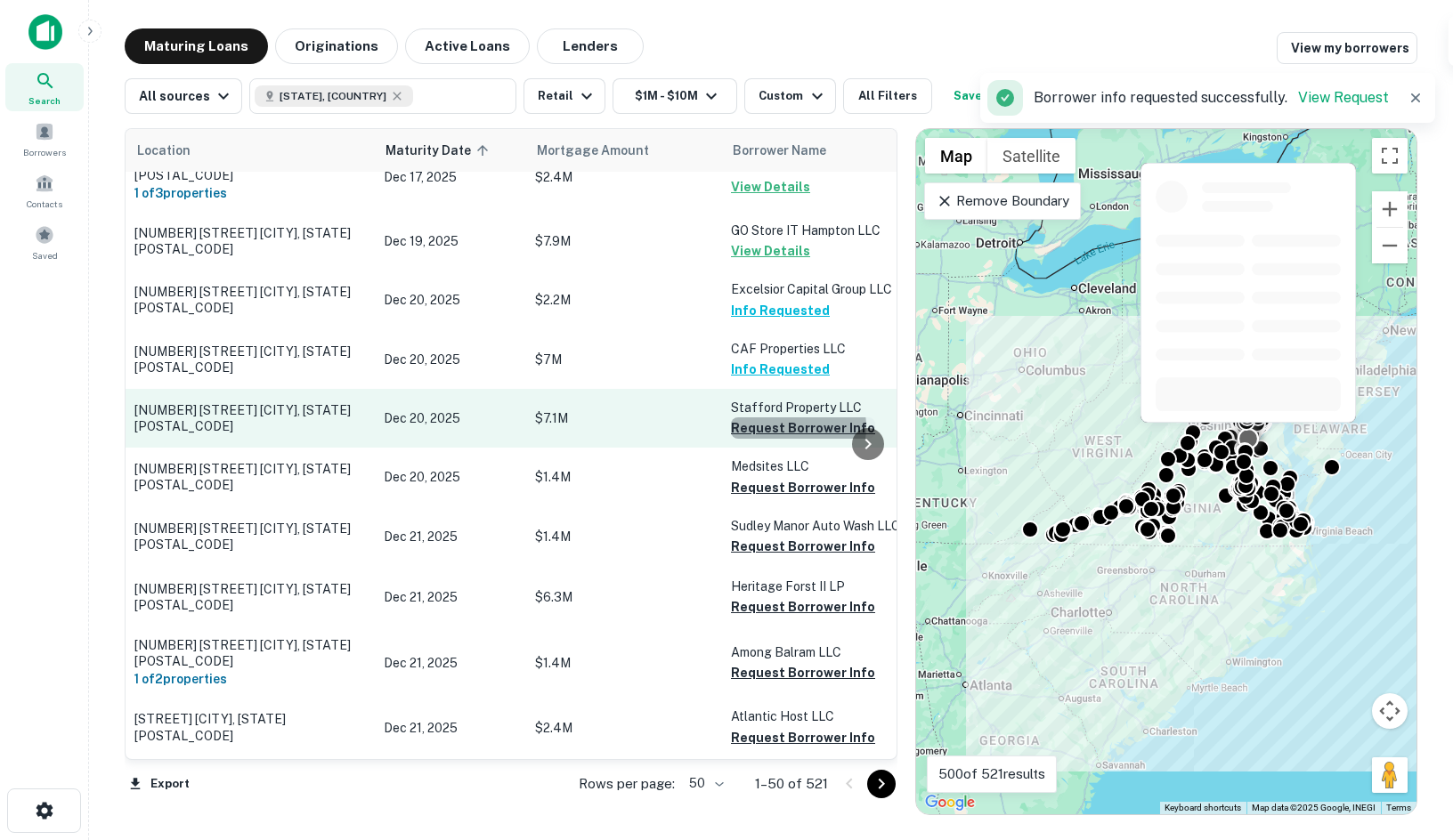 click on "Request Borrower Info" at bounding box center (803, 428) 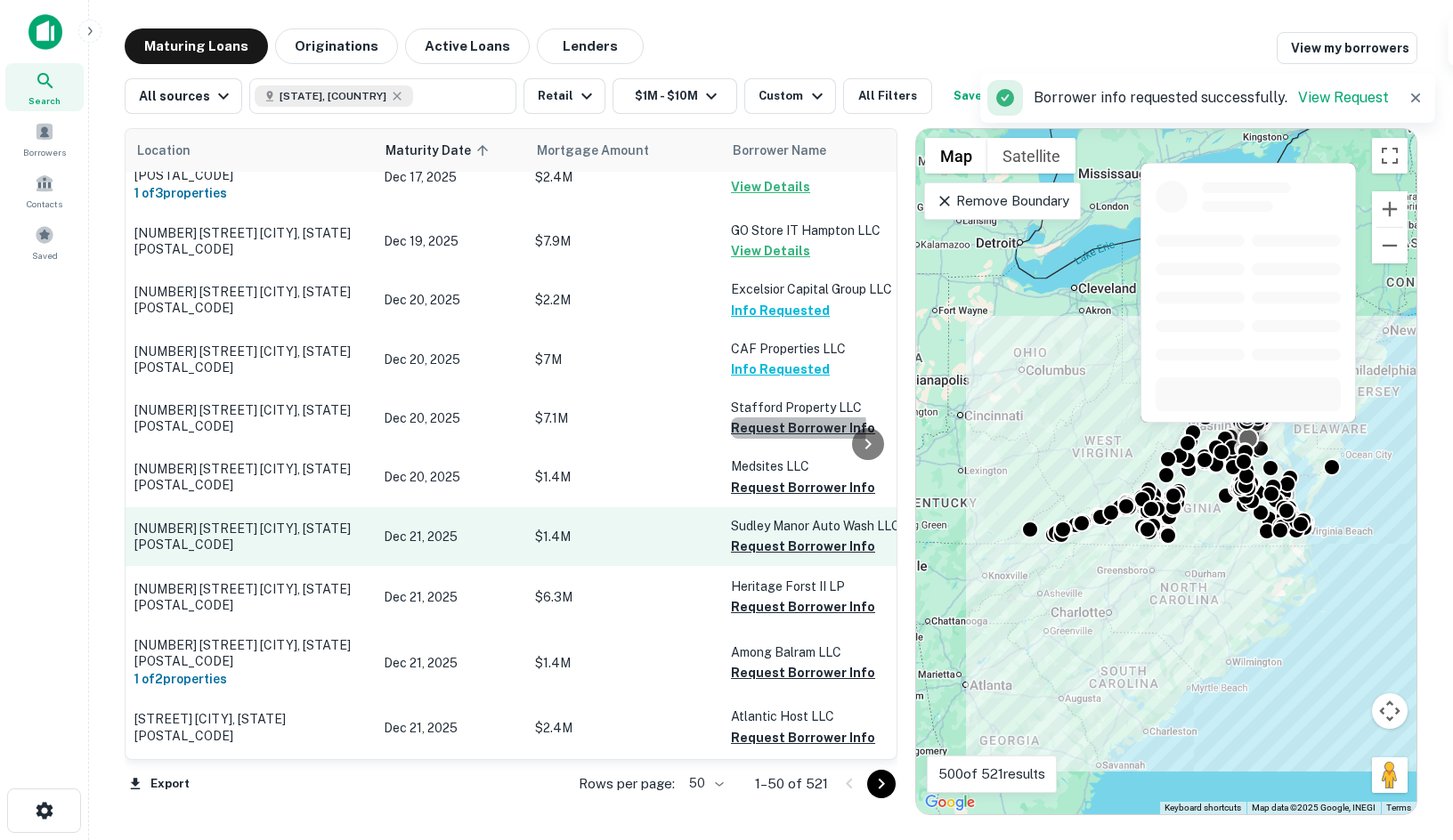click on "Request Borrower Info" at bounding box center [803, 488] 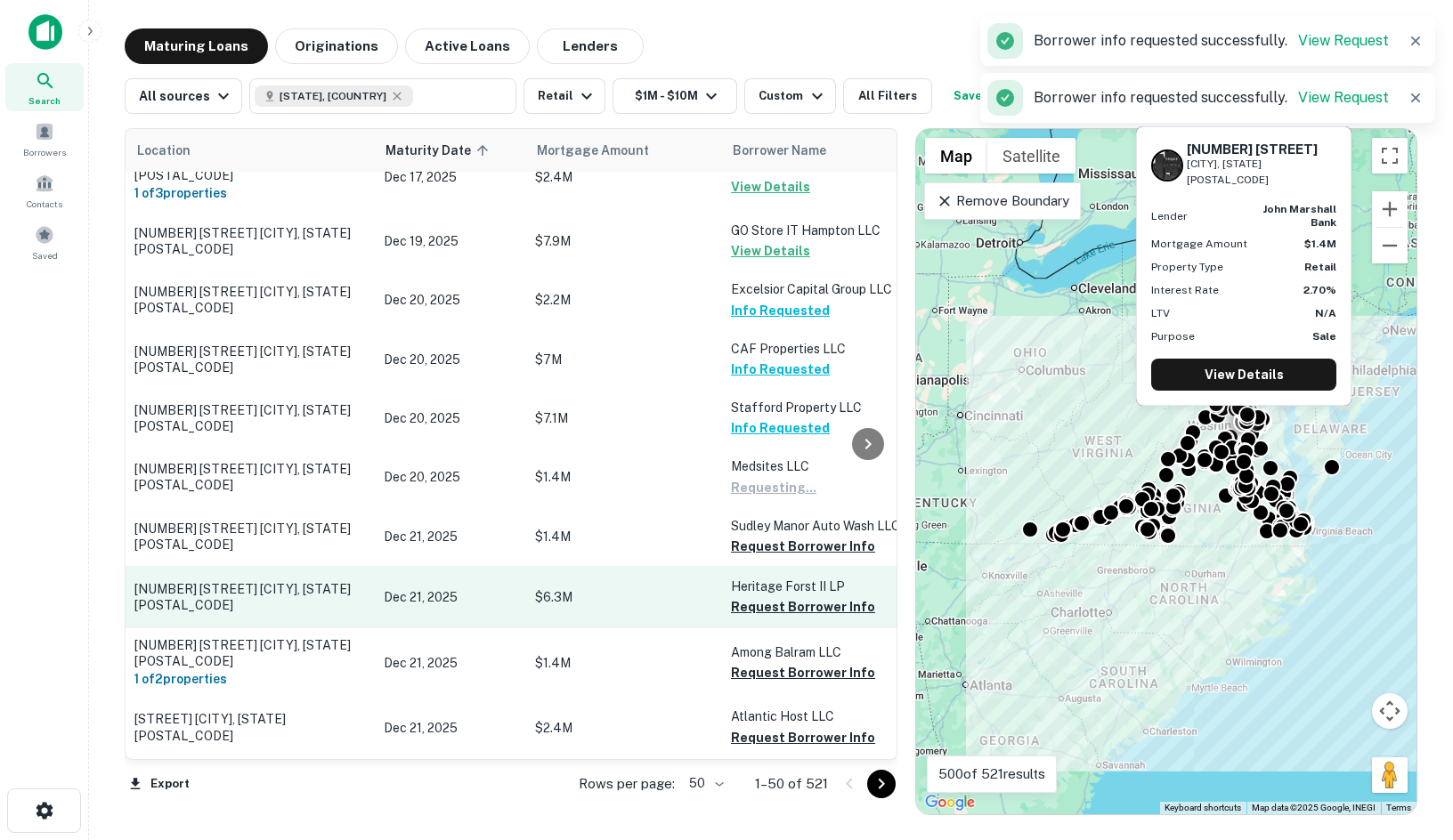 click on "Request Borrower Info" at bounding box center [803, 546] 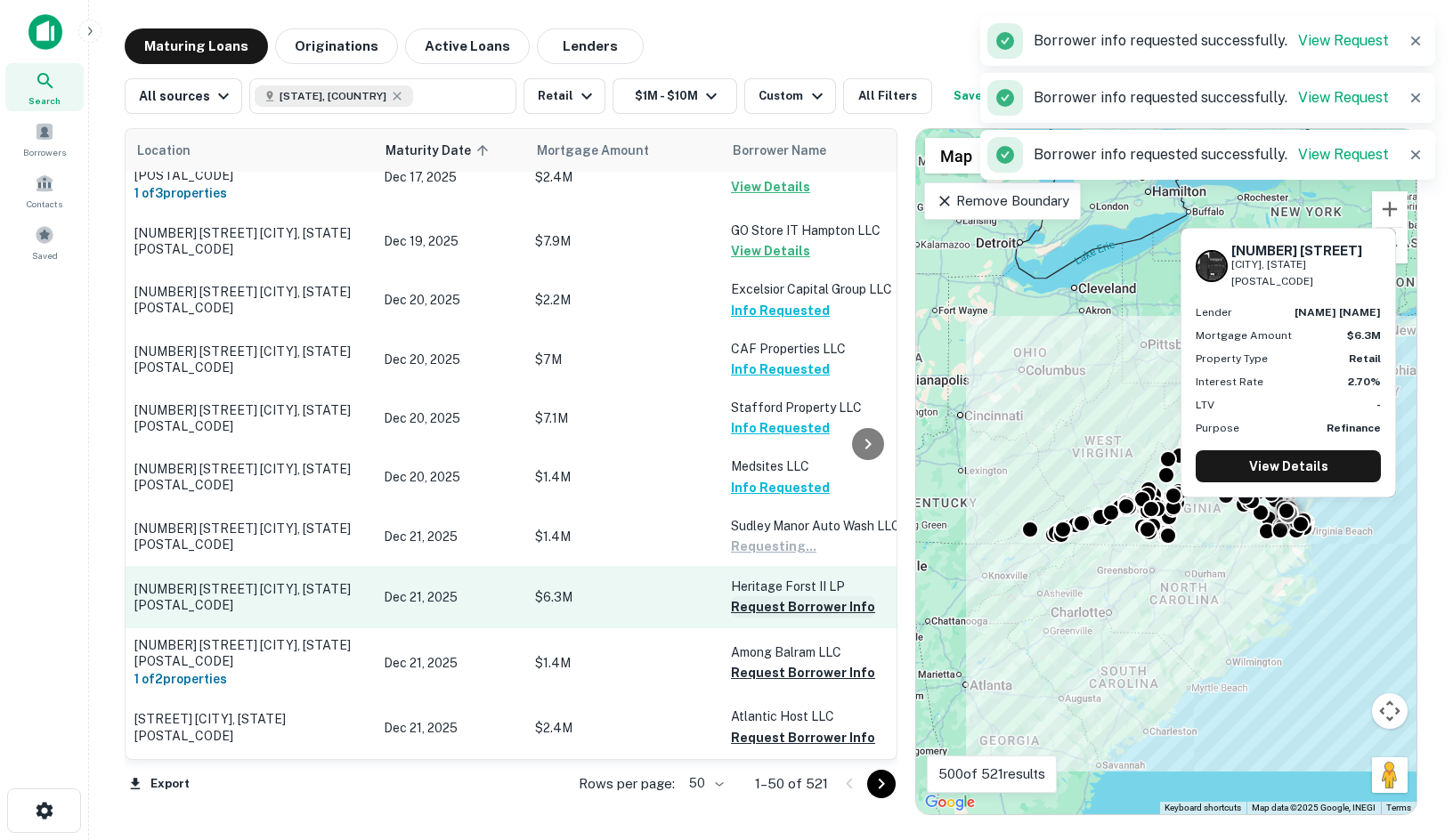 click on "Request Borrower Info" at bounding box center [803, 607] 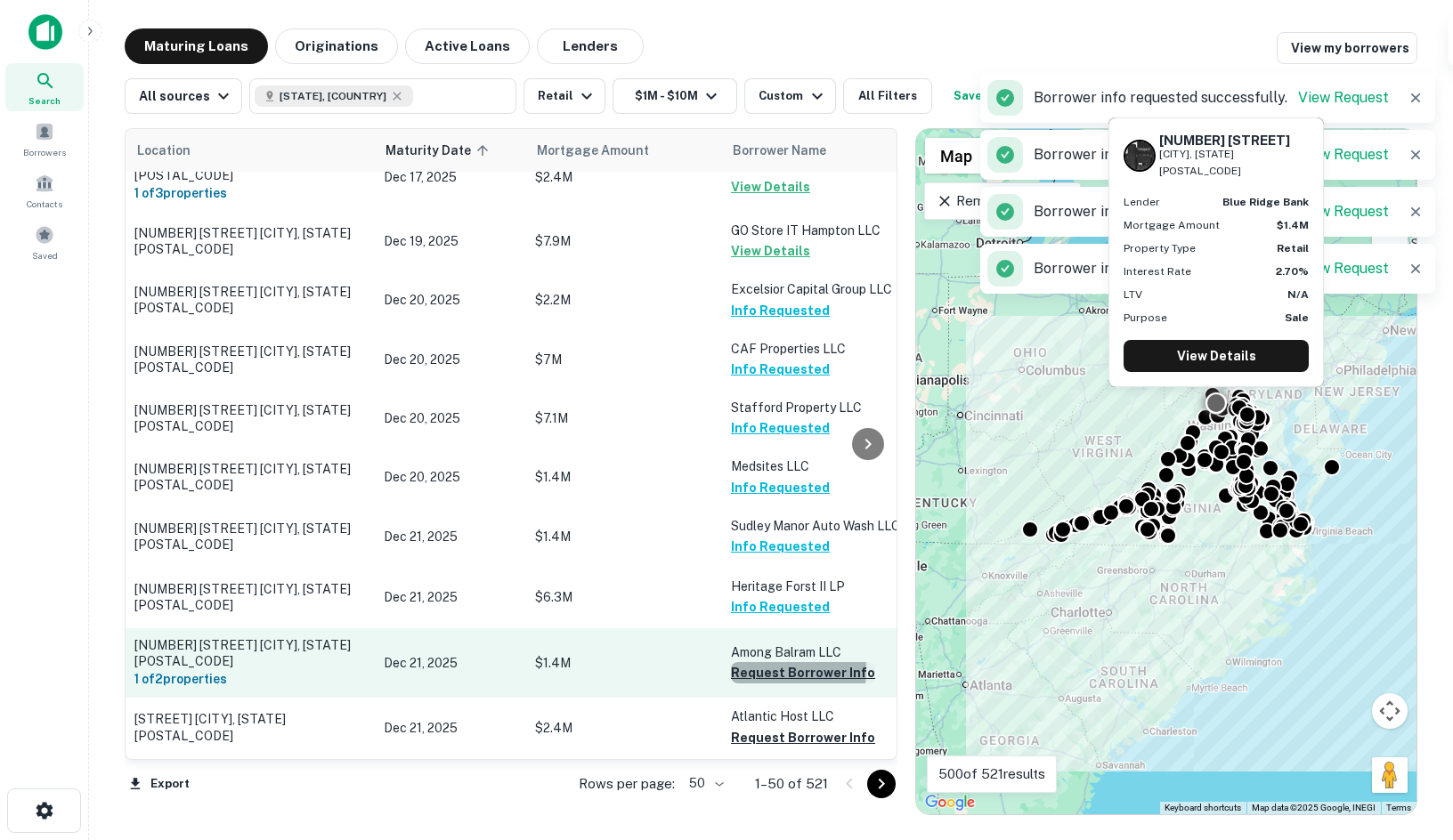 click on "Request Borrower Info" at bounding box center [803, 673] 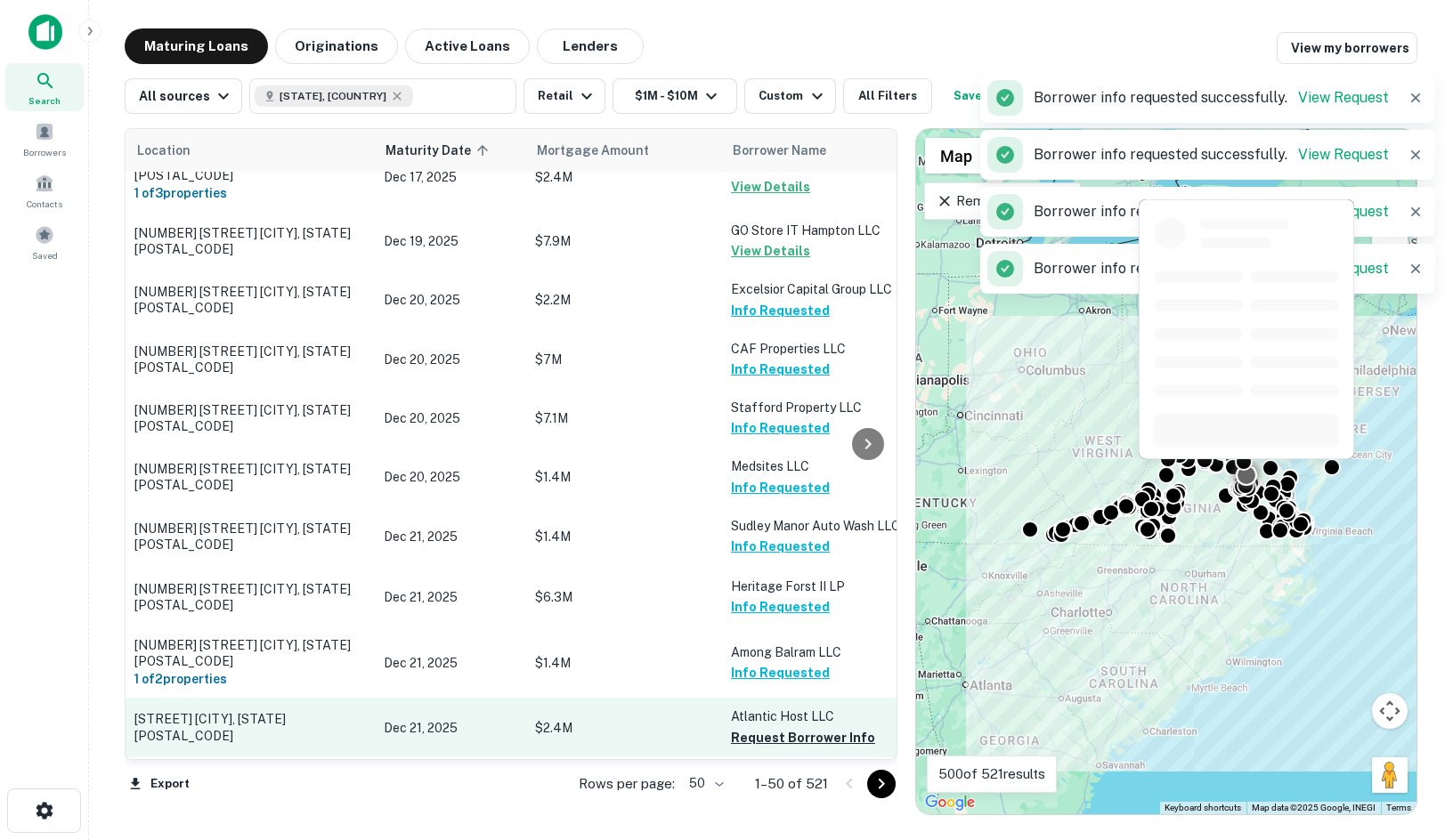 scroll, scrollTop: 2584, scrollLeft: 0, axis: vertical 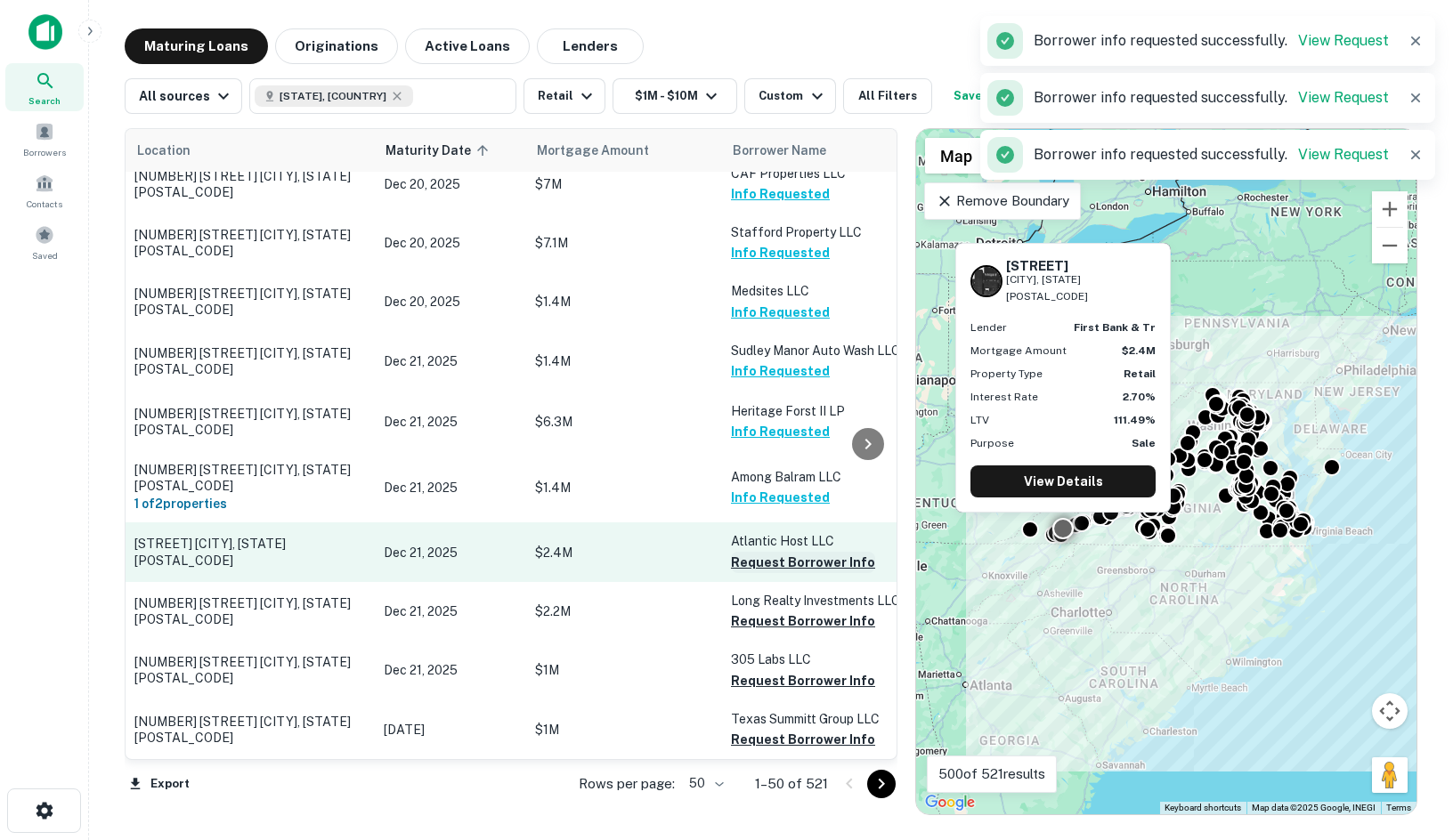 click on "Request Borrower Info" at bounding box center [803, 562] 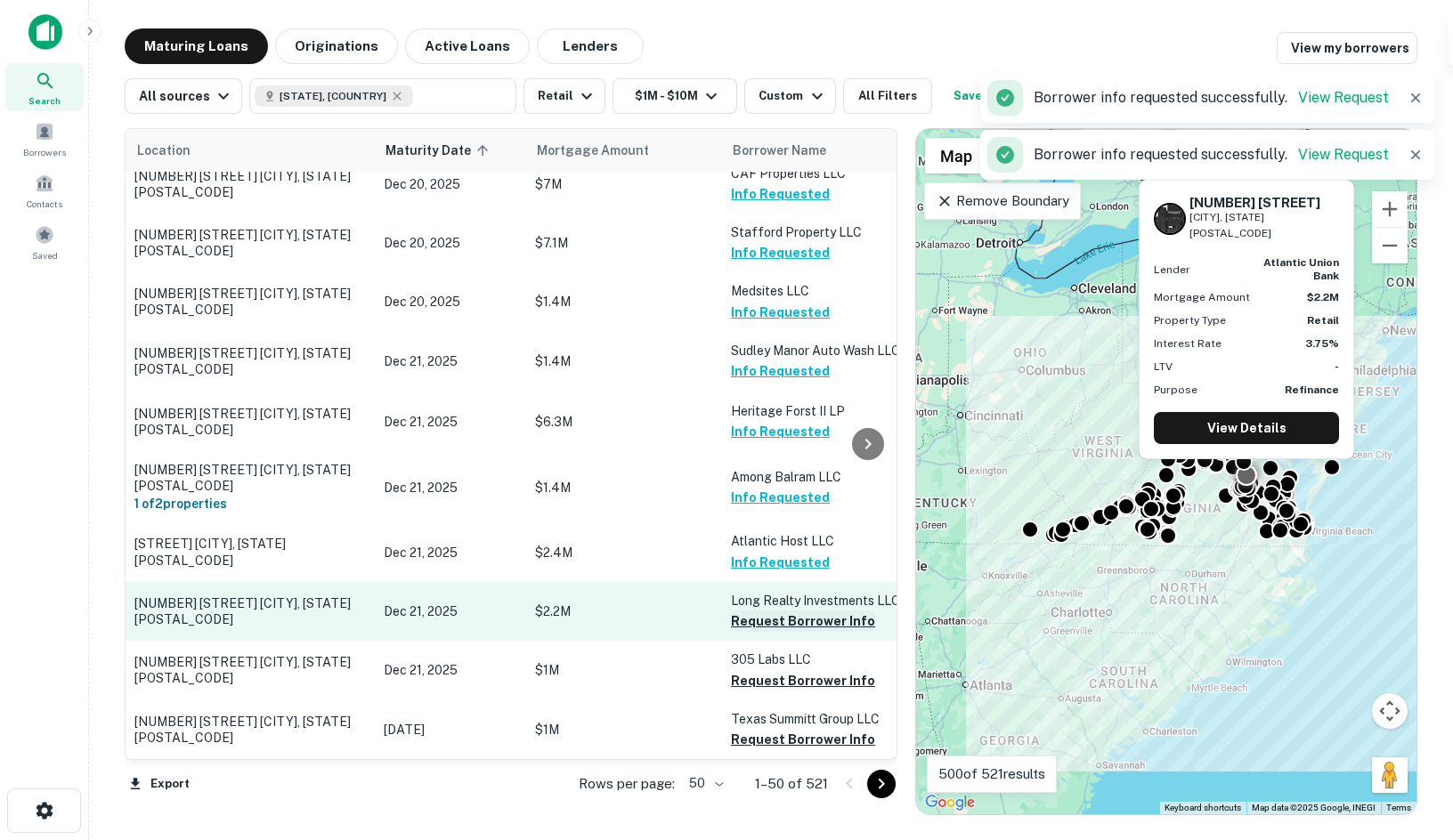 click on "Request Borrower Info" at bounding box center (803, 621) 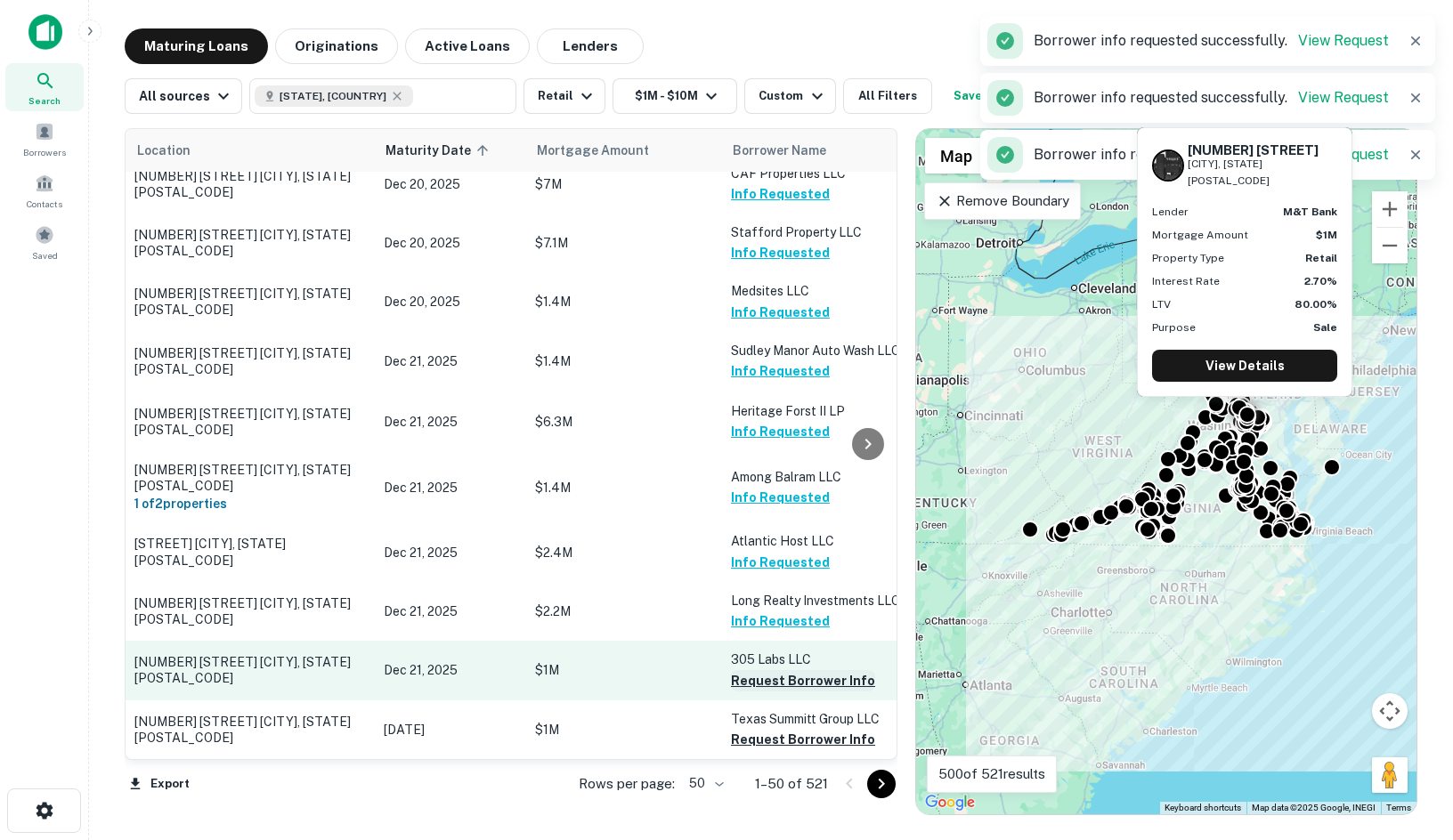 click on "Request Borrower Info" at bounding box center [803, 681] 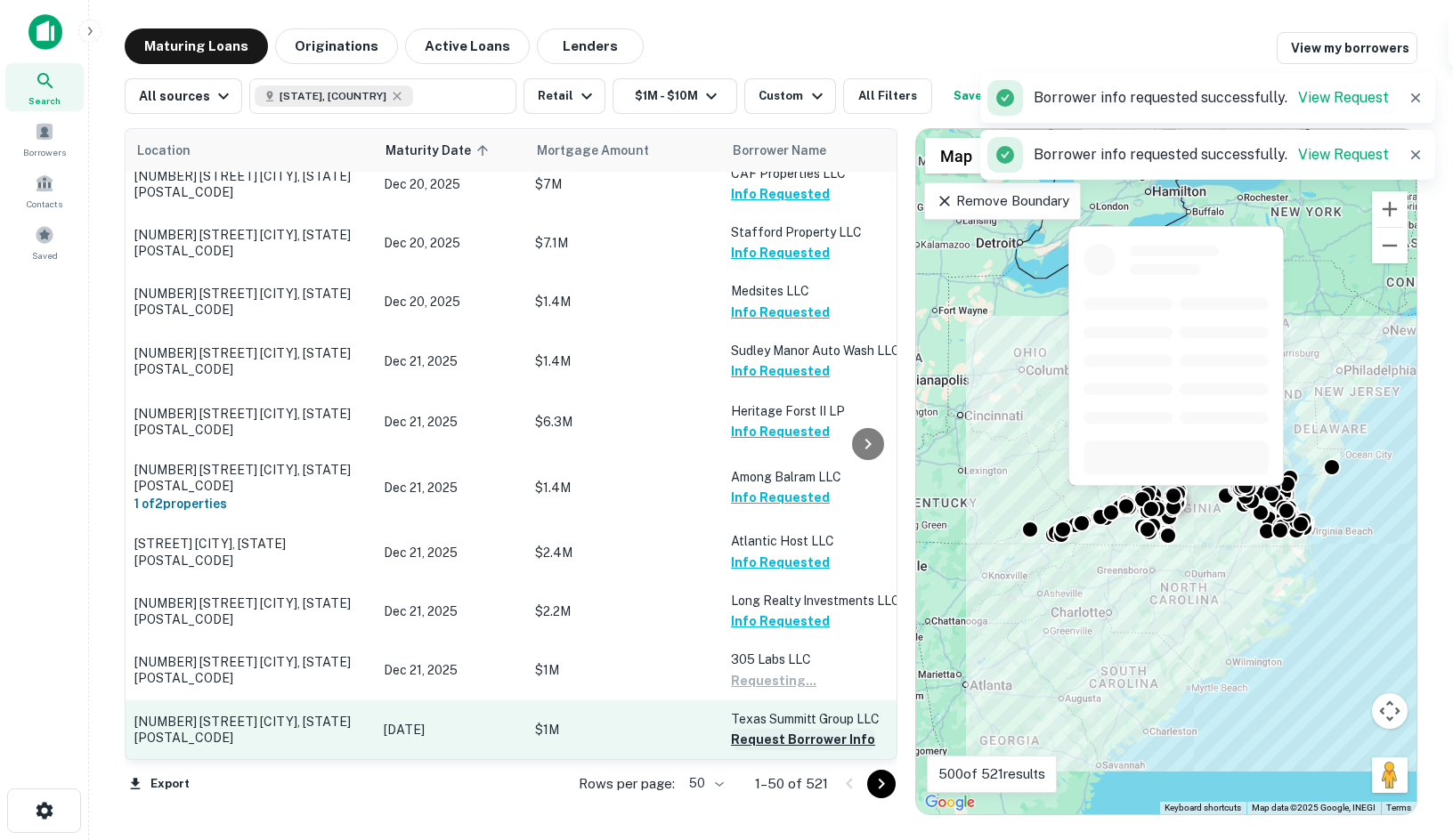 click on "Request Borrower Info" at bounding box center [803, 739] 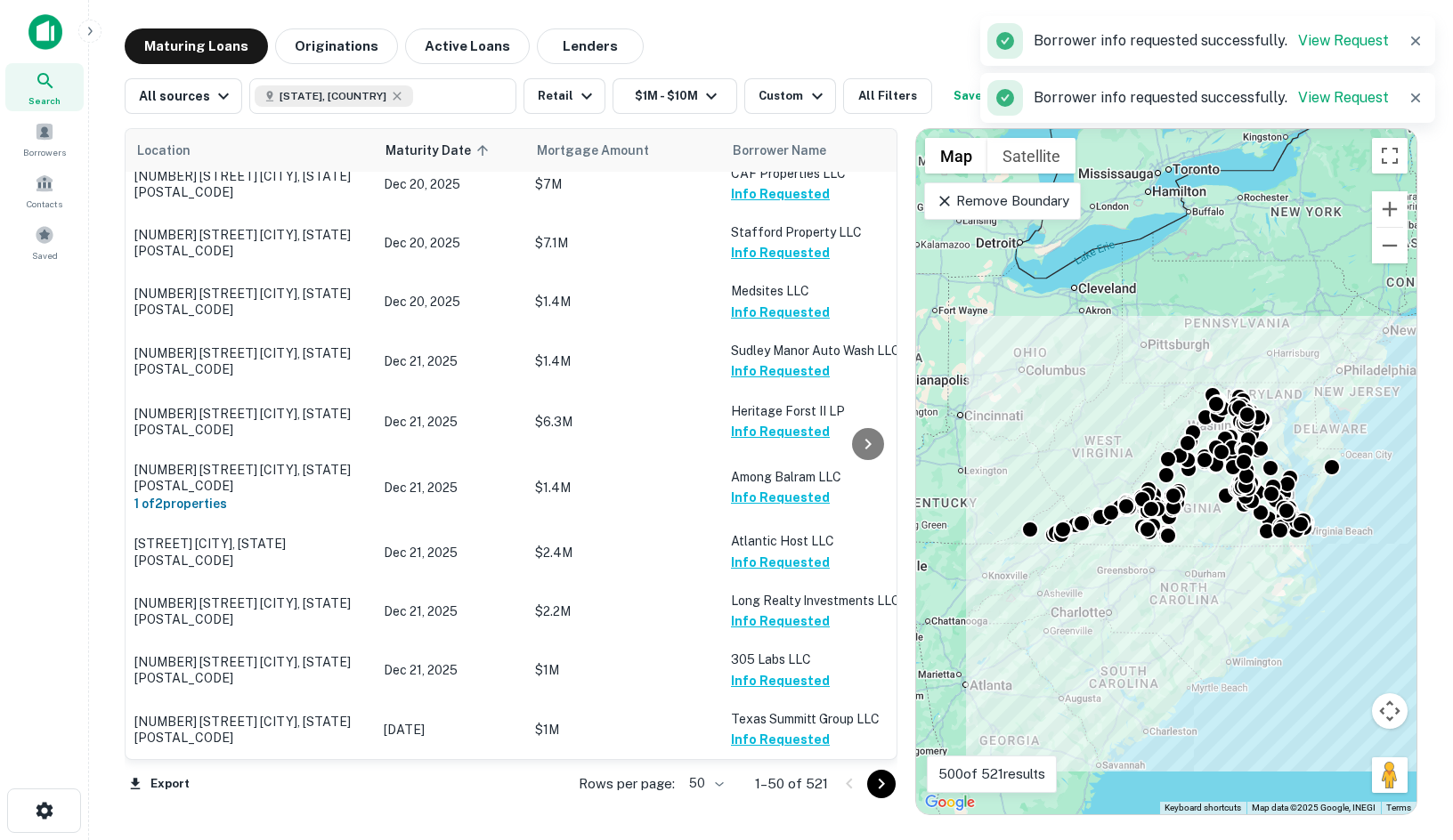 click on "Search         Borrowers         Contacts         Saved     Maturing Loans Originations Active Loans Lenders View my borrowers All sources Virginia, USA ​ Retail $1M - $10M Custom All Filters Save Reset Show Map Location Maturity Date sorted ascending Mortgage Amount Borrower Name Lender Purpose Type Lender Type Sale Amount LTV Interest Rate Year Built Unit Count 208 N Birdneck Rd Virginia Beach, VA23451  Dec 01, 2025 $1.2M JPM Real Estate VA LLC Info Requested Atlantic Union Bank Sale Retail Bank - - 2.80% 2010 3 510 Cummings St Abingdon, VA24210  Dec 02, 2025 $2.9M Atlantic Host LLC Info Requested The First Bank And Trust Company Sale Retail Bank - - 2.80% - - 7505 Richmond Rd Williamsburg, VA23188  Dec 02, 2025 $2.9M Poplar Creek LLC View Details Chesapeake Bank Sale Retail Bank - - 2.70% 1987 - 3114 Washington Ave Newport News, VA23607  1 of  1  properties Dec 03, 2025 $1M Full Gospel Kingdom Church INC View Details Fulton Bank, National Association Sale Retail Bank - - 2.80% 1940 - $1.5M -" at bounding box center [726, 420] 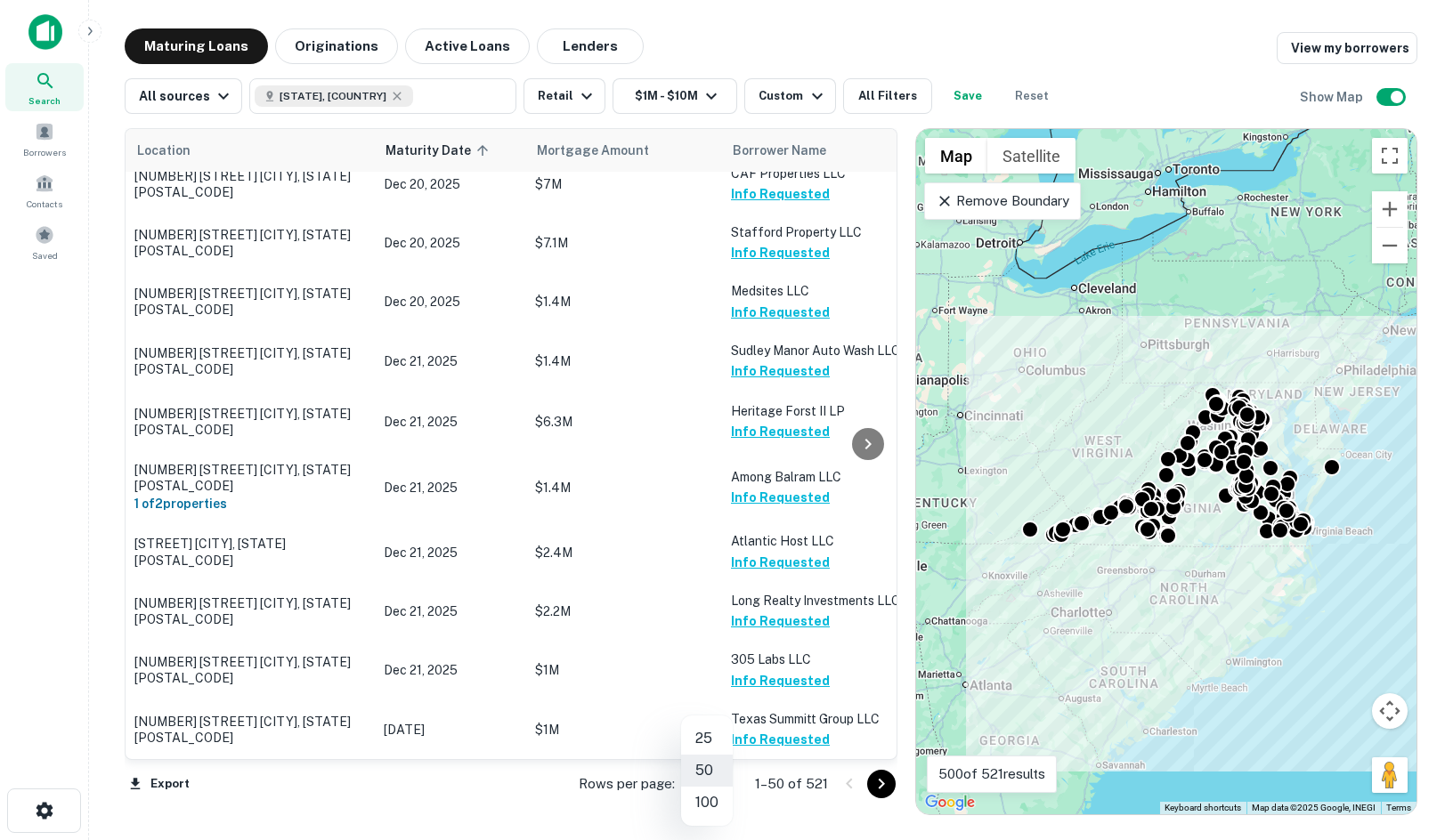 click at bounding box center [726, 420] 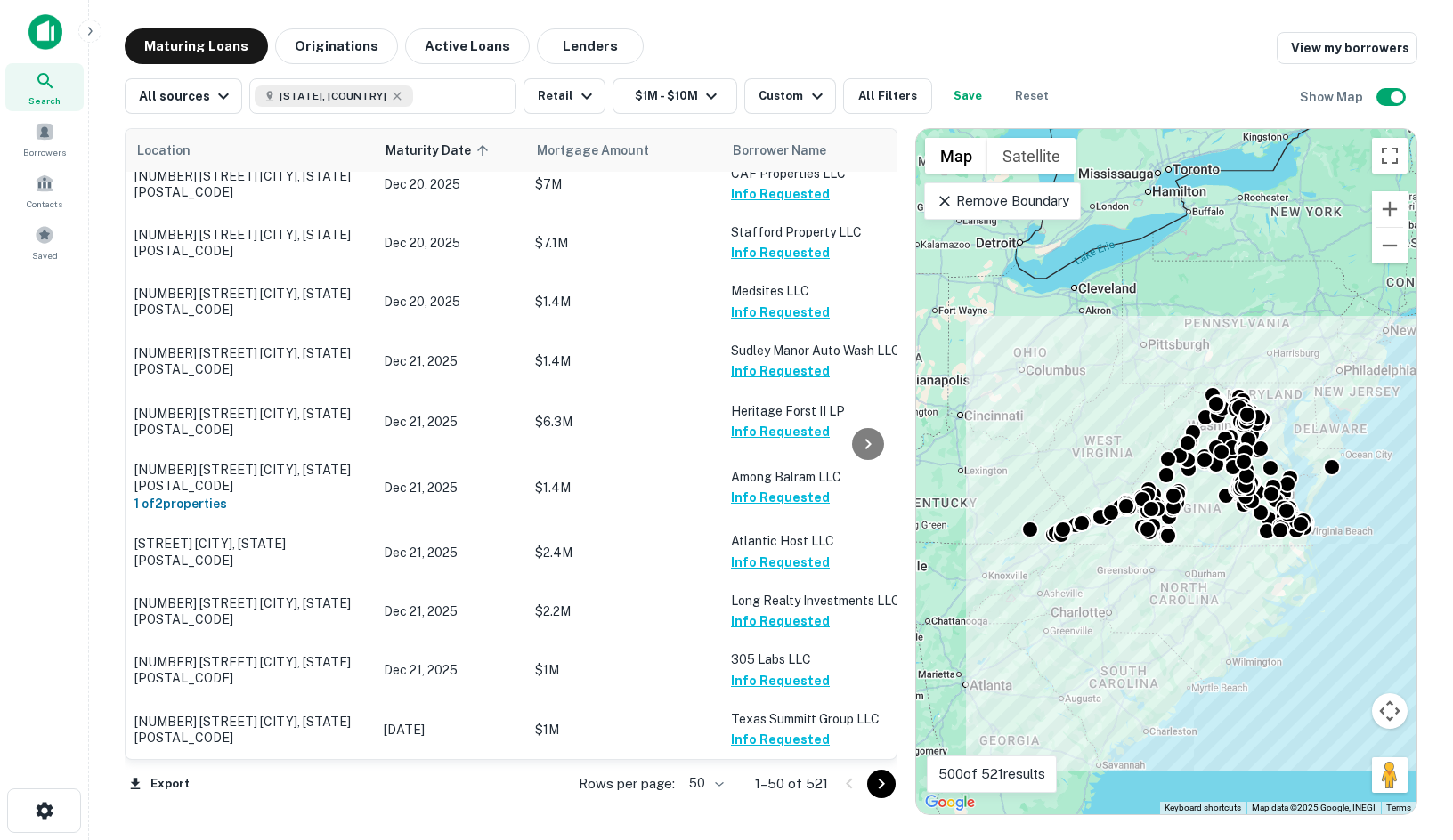 click 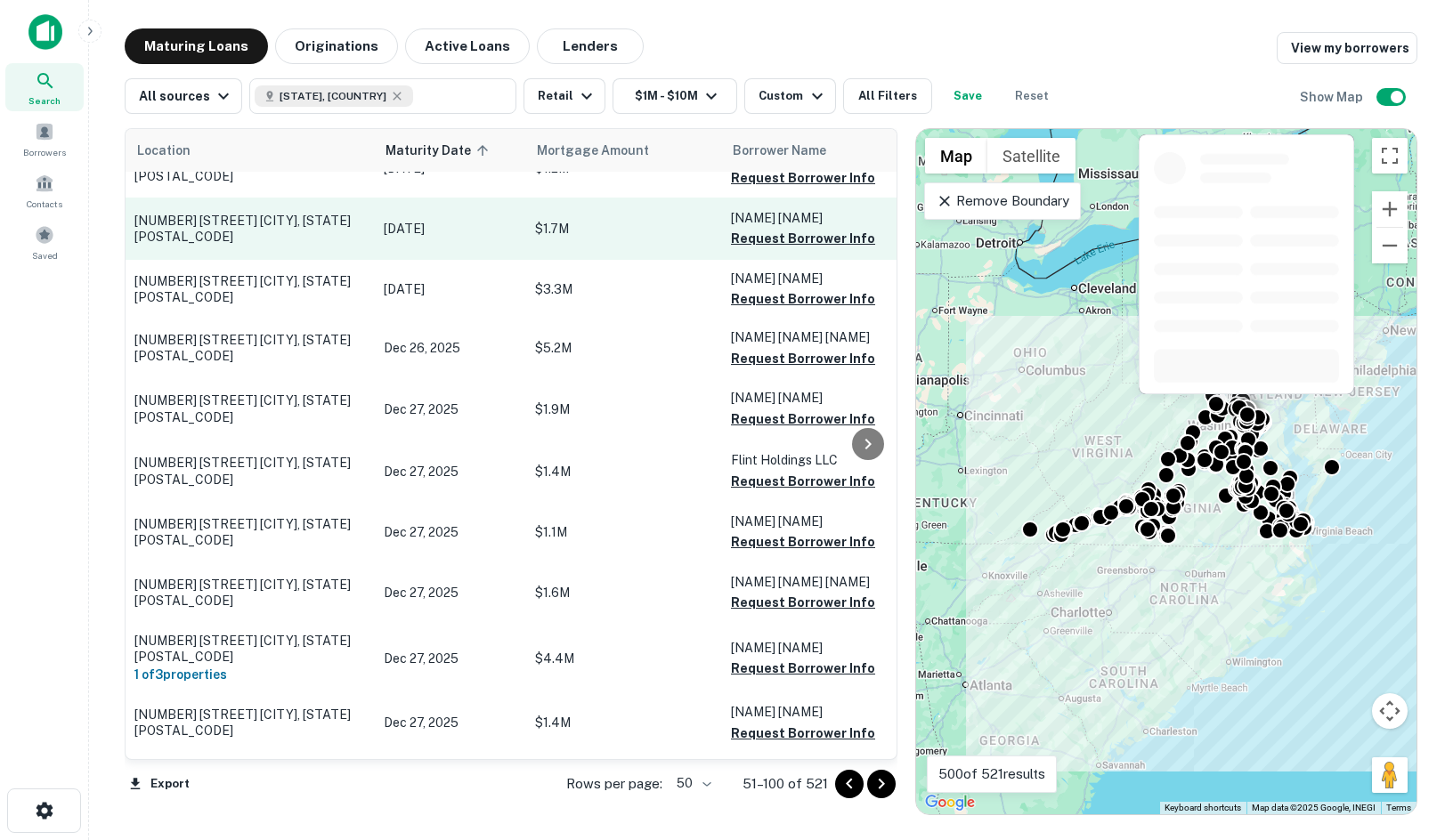 scroll, scrollTop: 0, scrollLeft: 0, axis: both 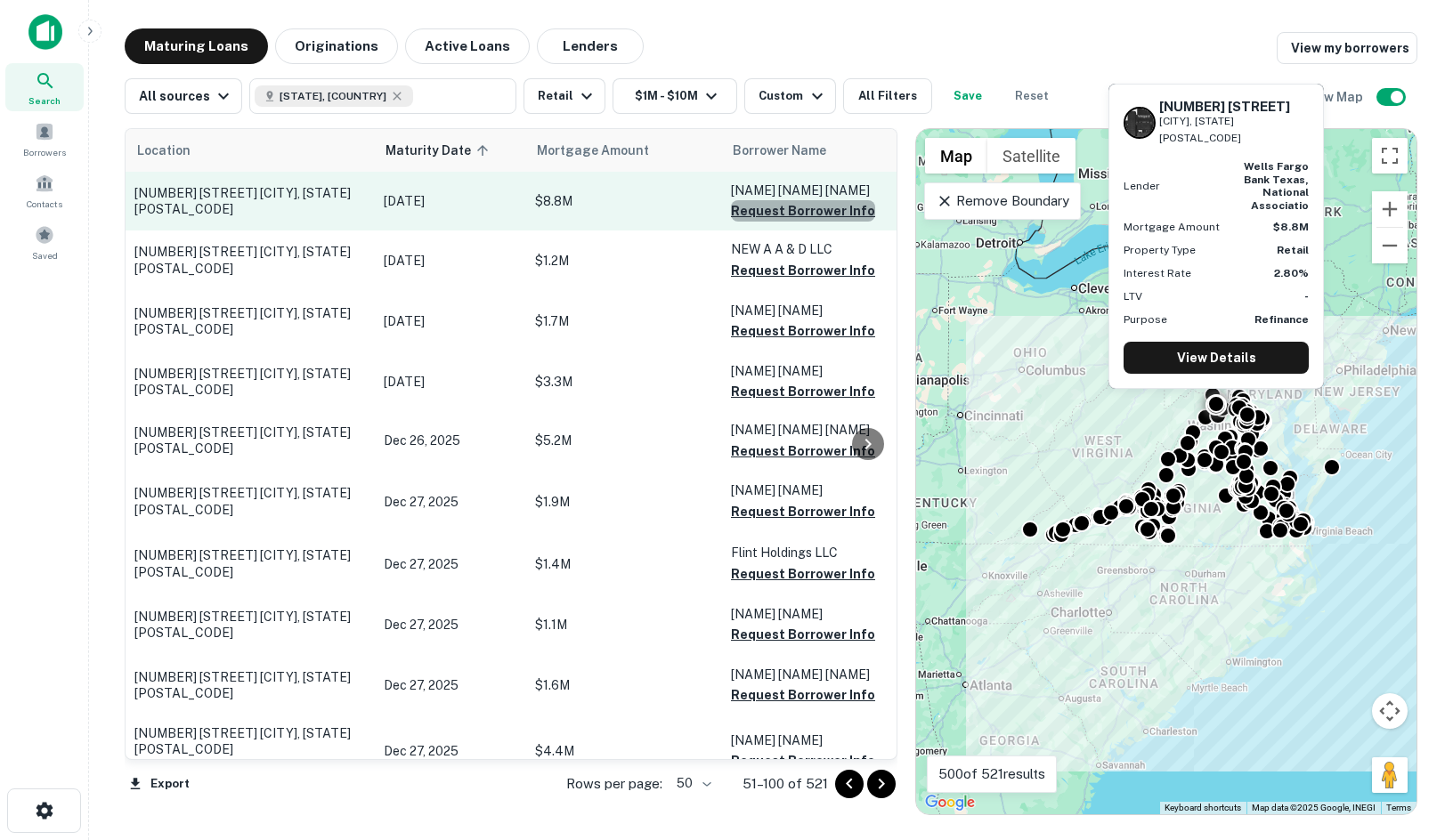 click on "Request Borrower Info" at bounding box center (803, 211) 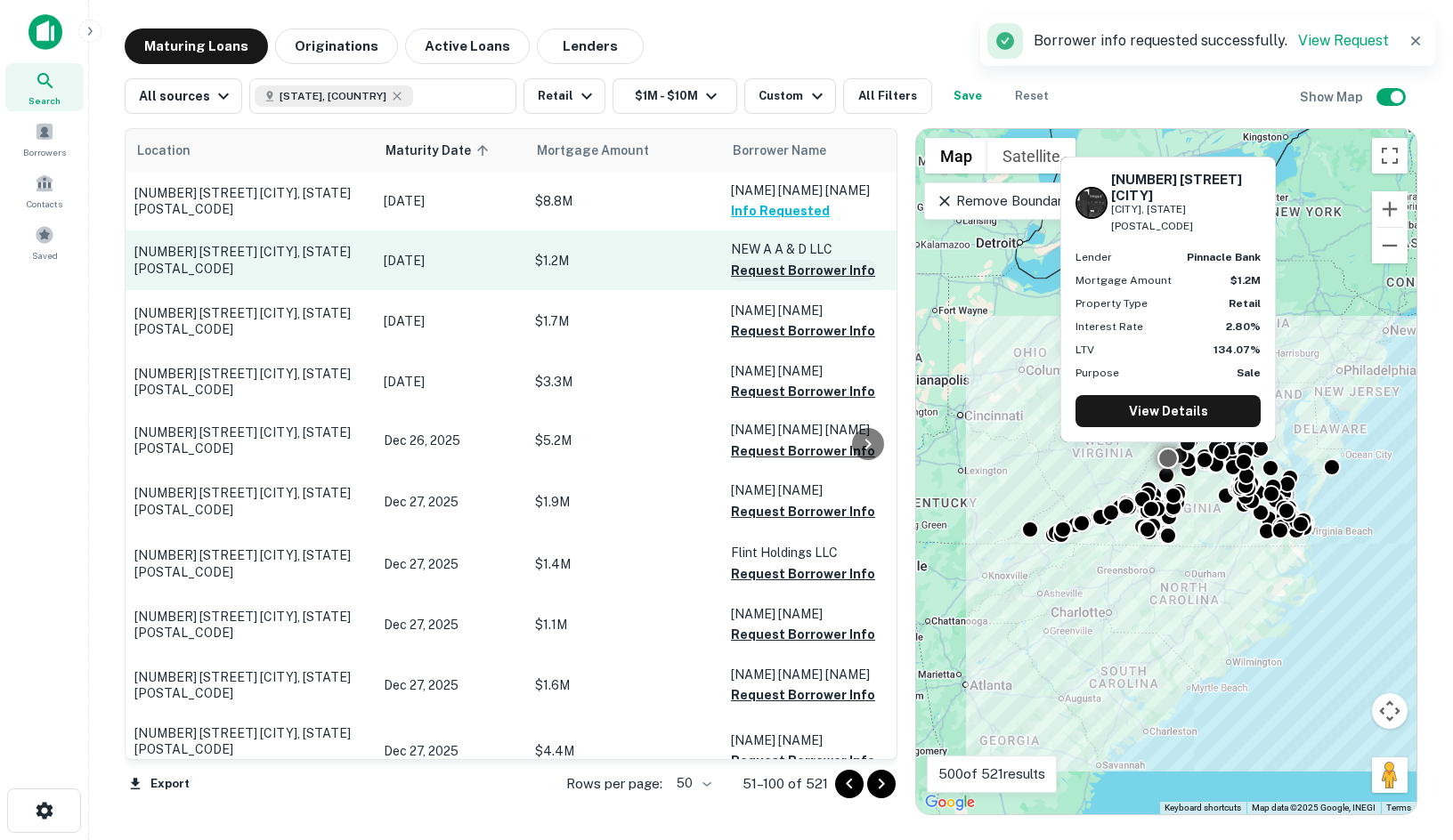 click on "Request Borrower Info" at bounding box center [803, 271] 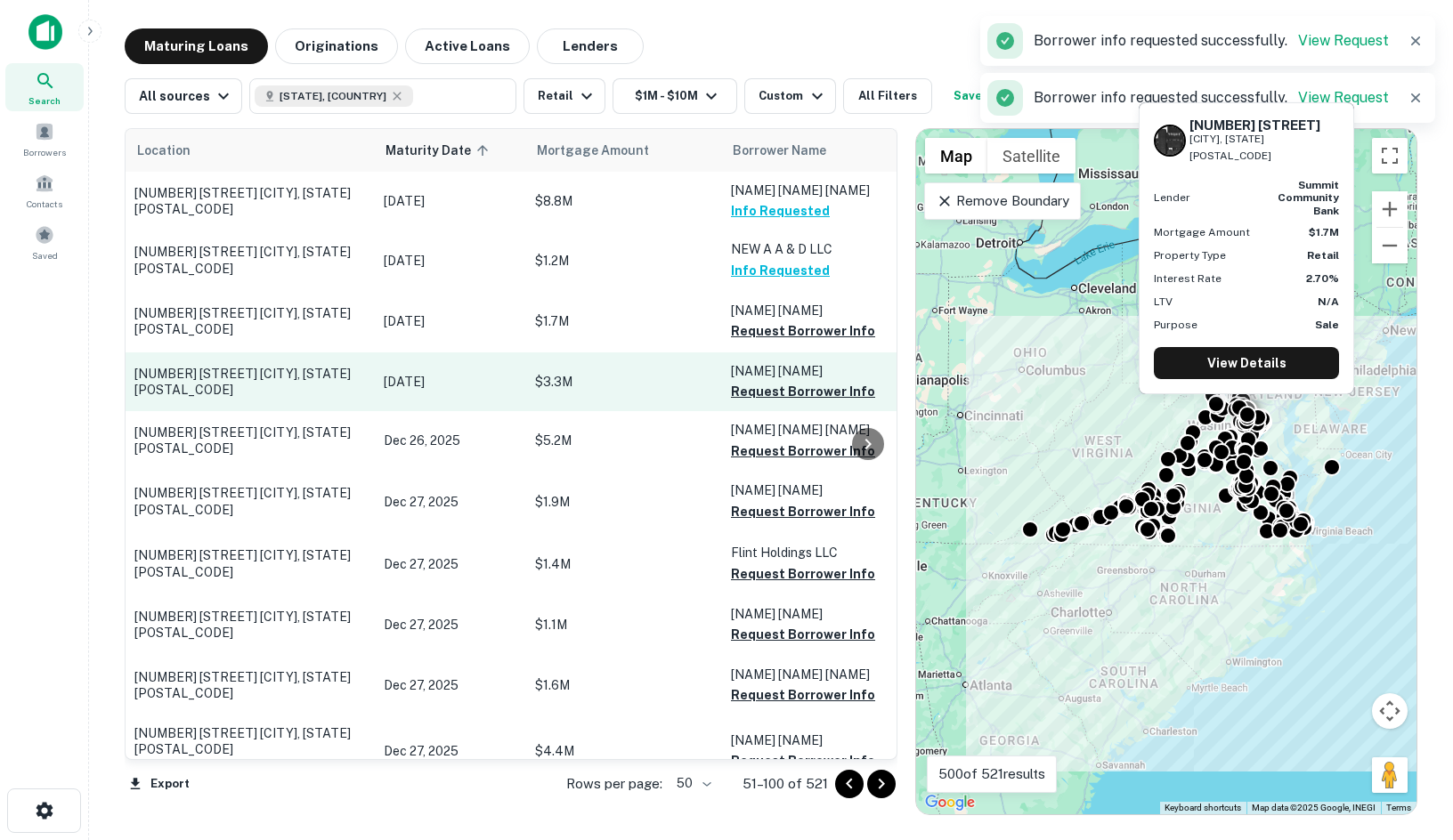 click on "Request Borrower Info" at bounding box center [803, 331] 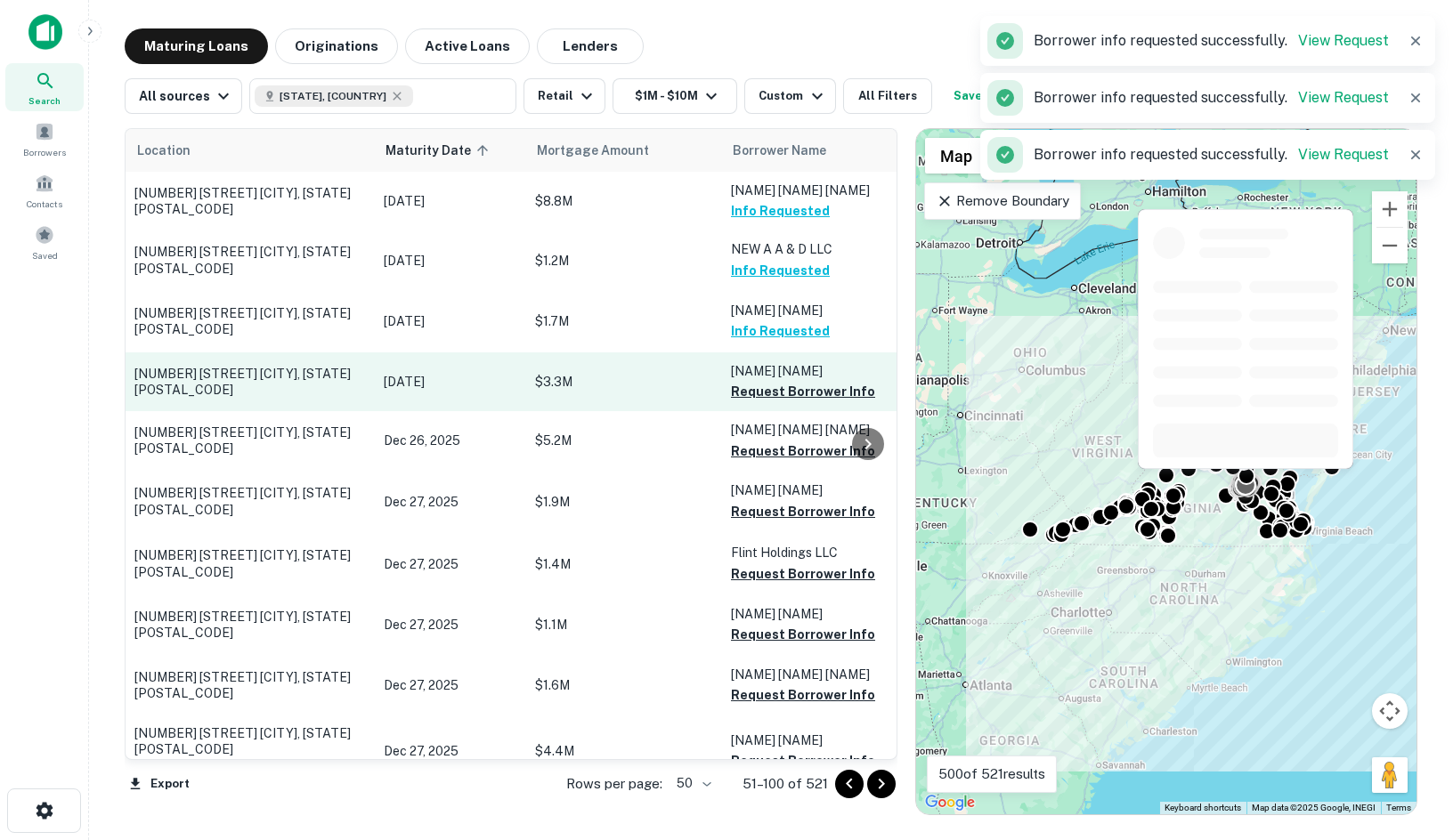 click on "Parsons Museum District LLC Request Borrower Info" at bounding box center [820, 382] 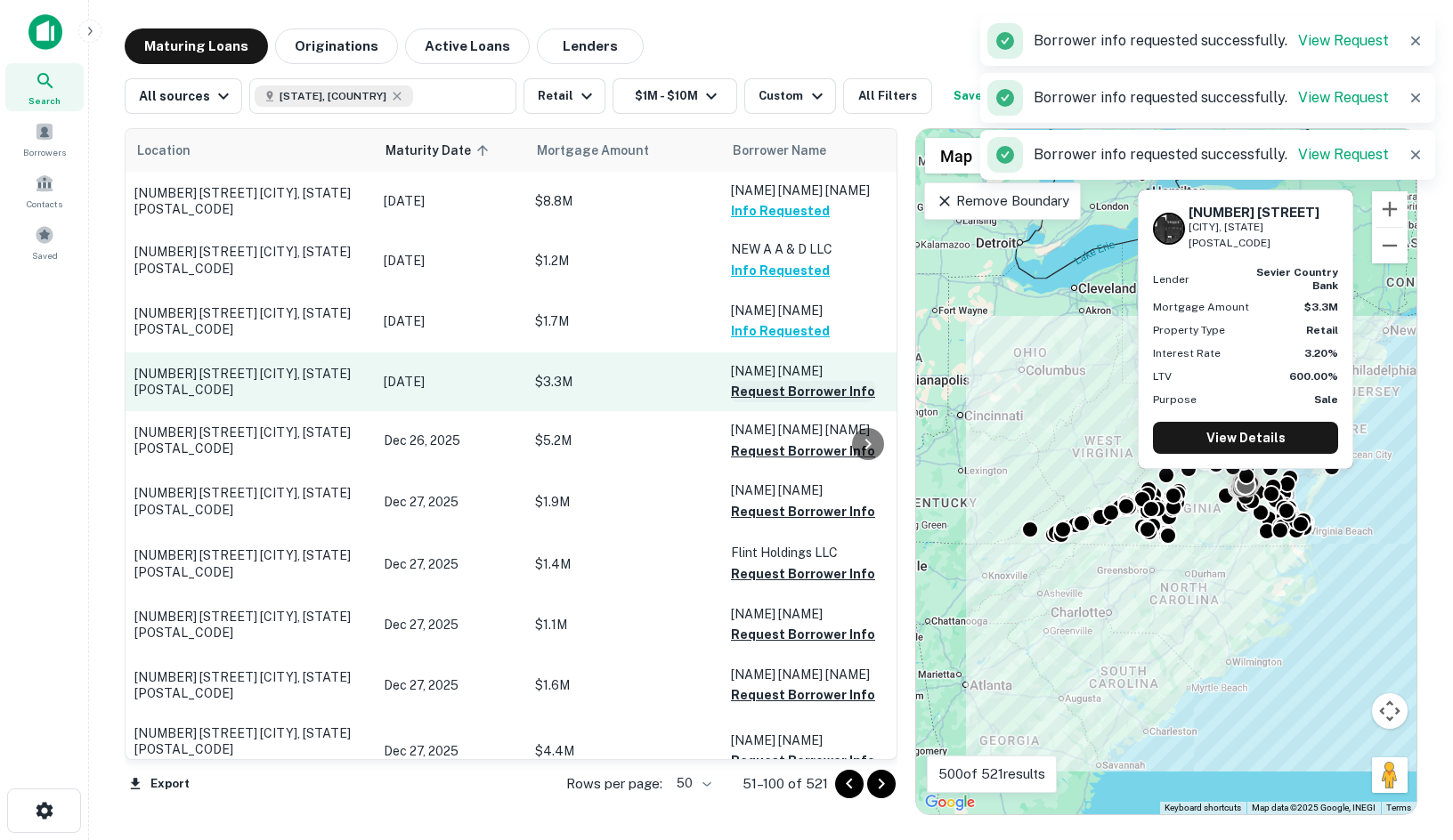 click on "Request Borrower Info" at bounding box center [803, 392] 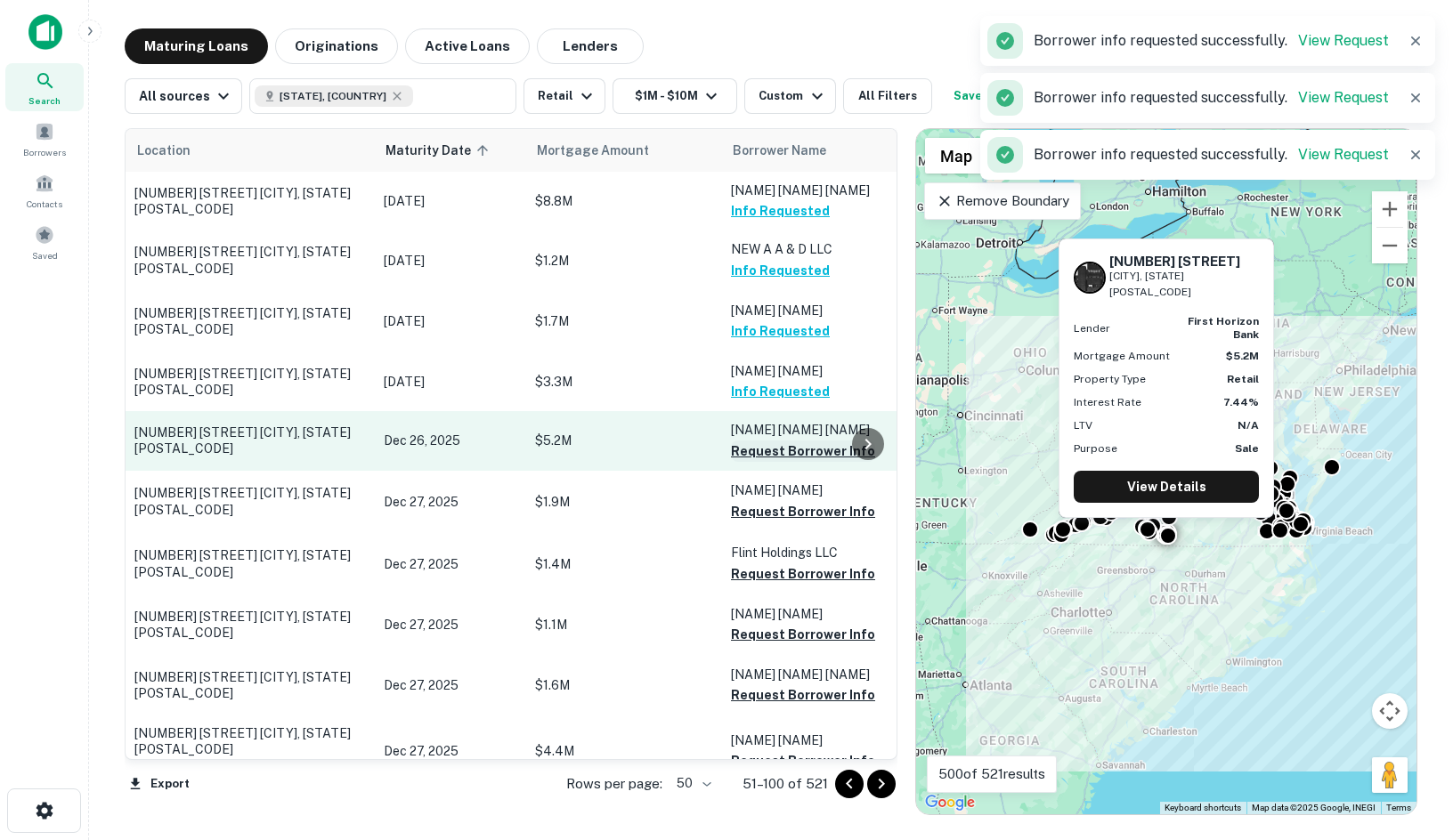 click on "Request Borrower Info" at bounding box center (803, 451) 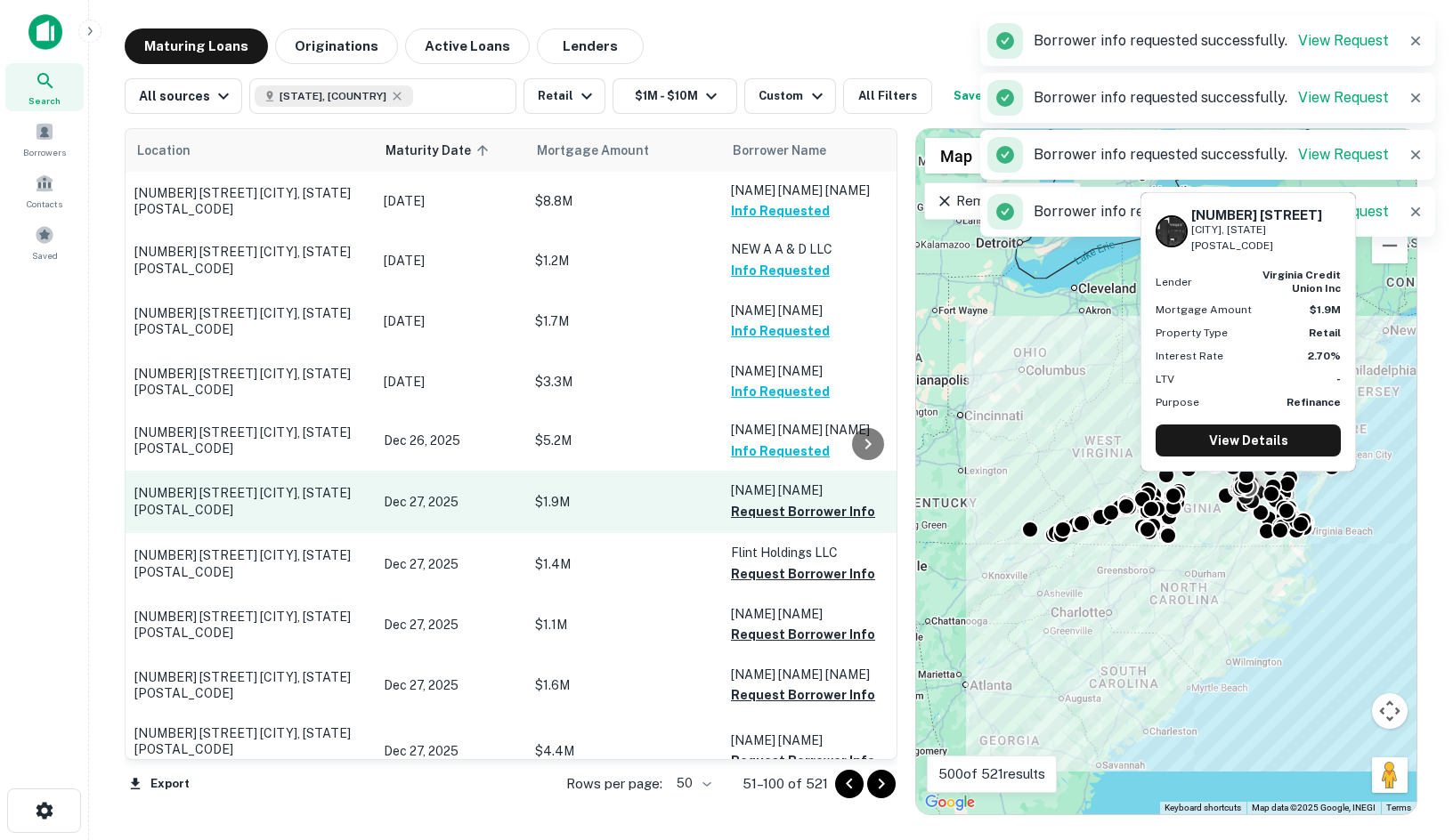 click on "Request Borrower Info" at bounding box center [803, 512] 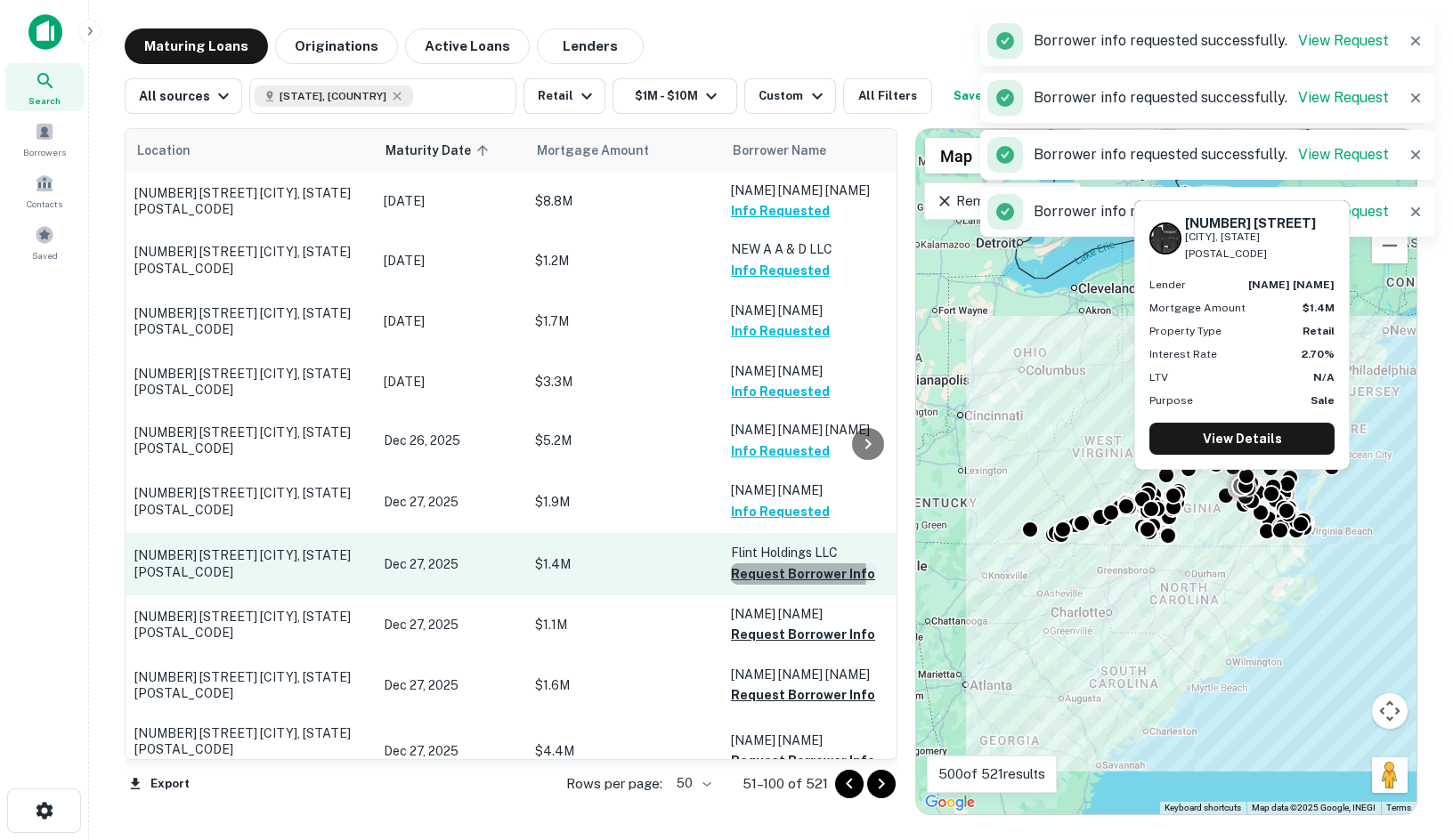 click on "Request Borrower Info" at bounding box center (803, 574) 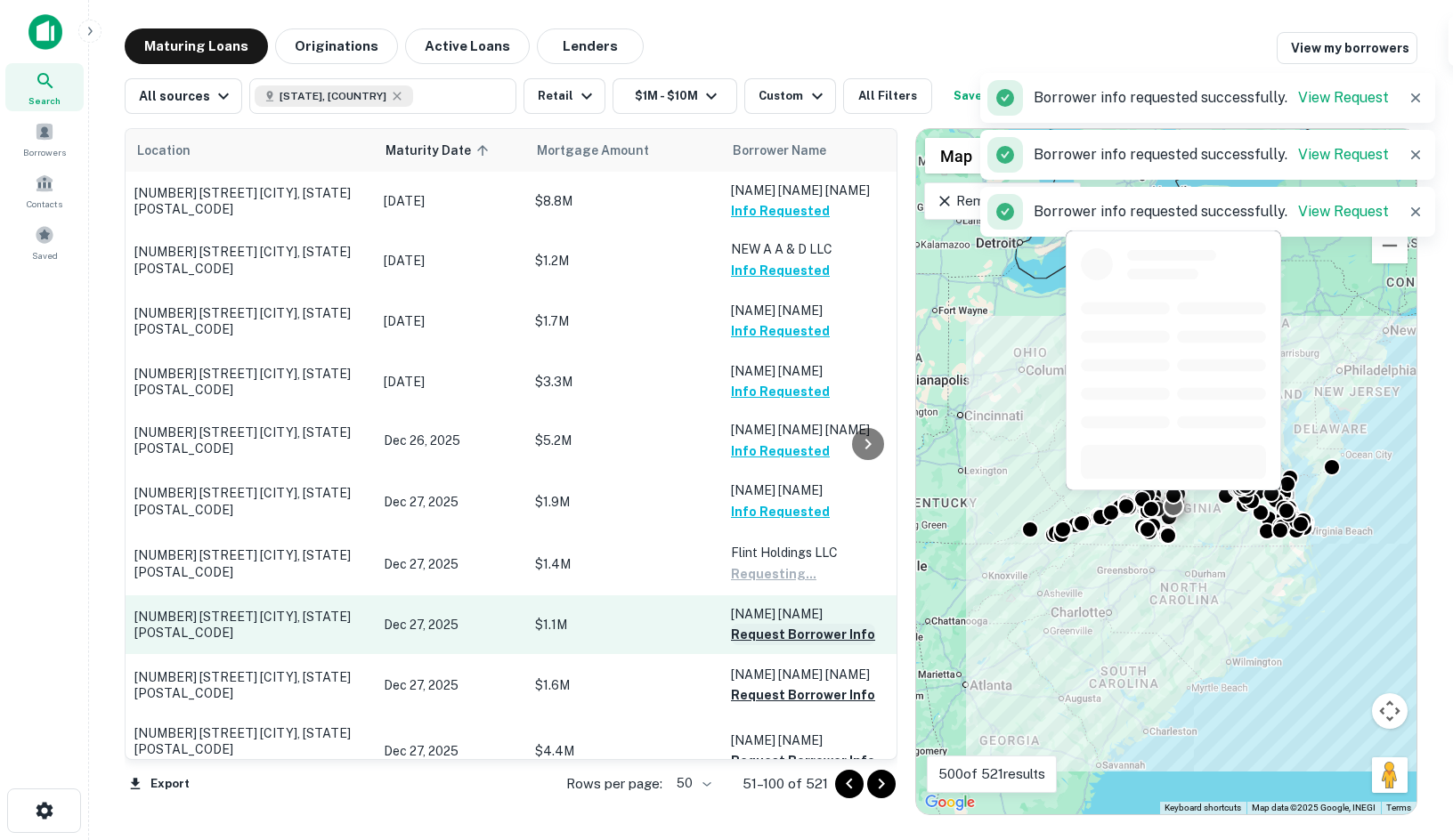 click on "Request Borrower Info" at bounding box center [803, 634] 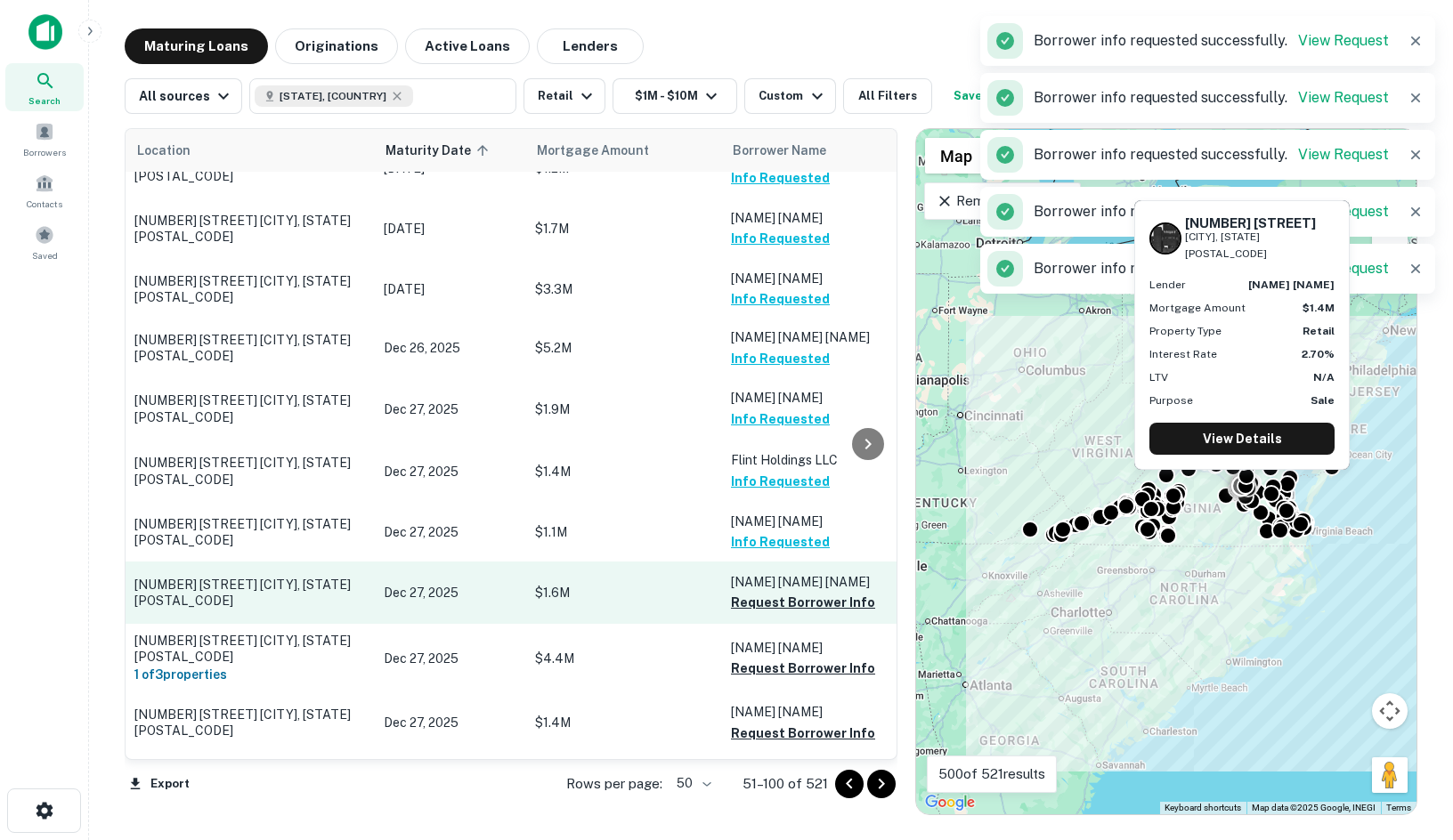 scroll, scrollTop: 178, scrollLeft: 0, axis: vertical 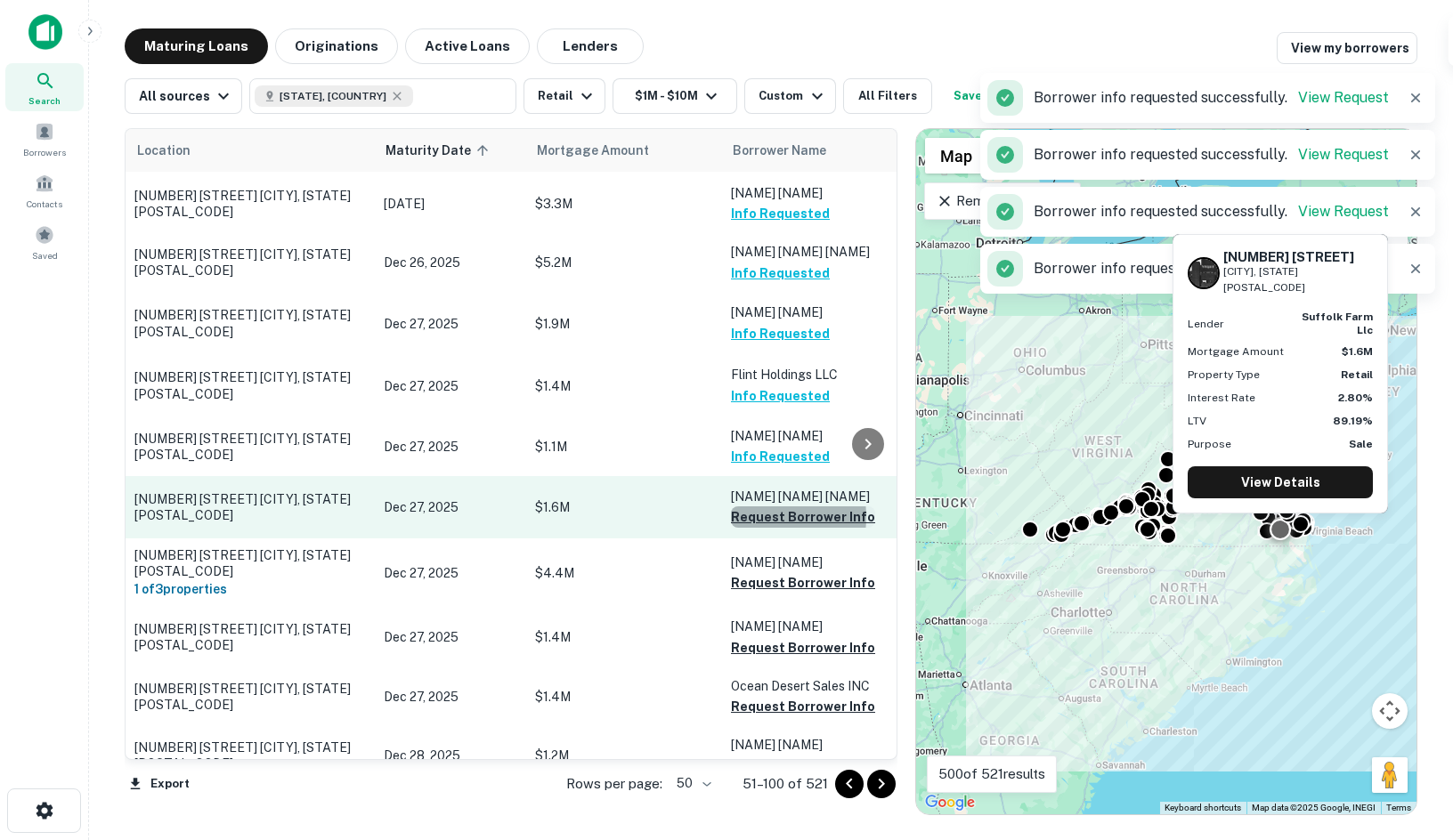 click on "Request Borrower Info" at bounding box center (803, 517) 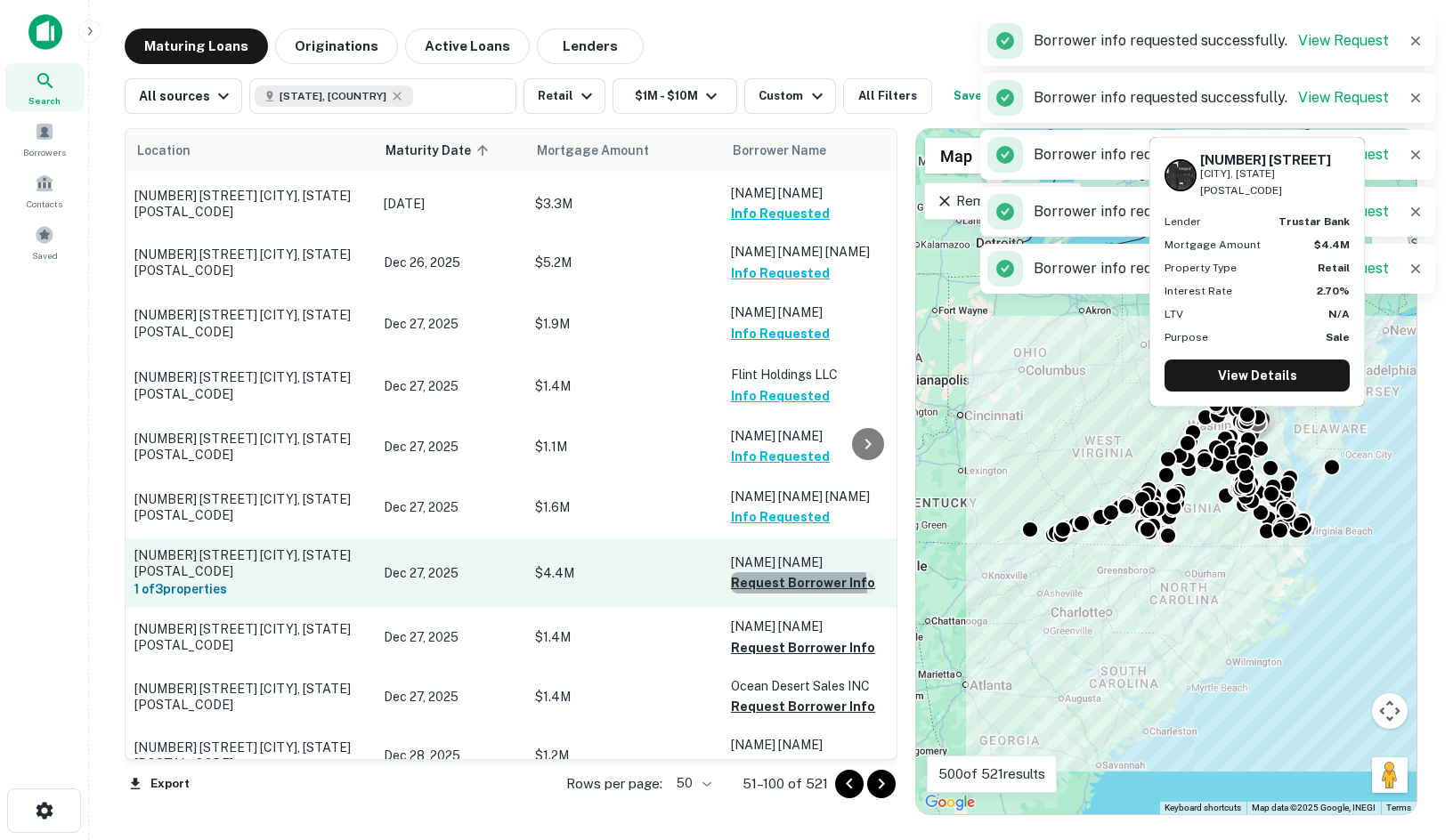 click on "Request Borrower Info" at bounding box center (803, 583) 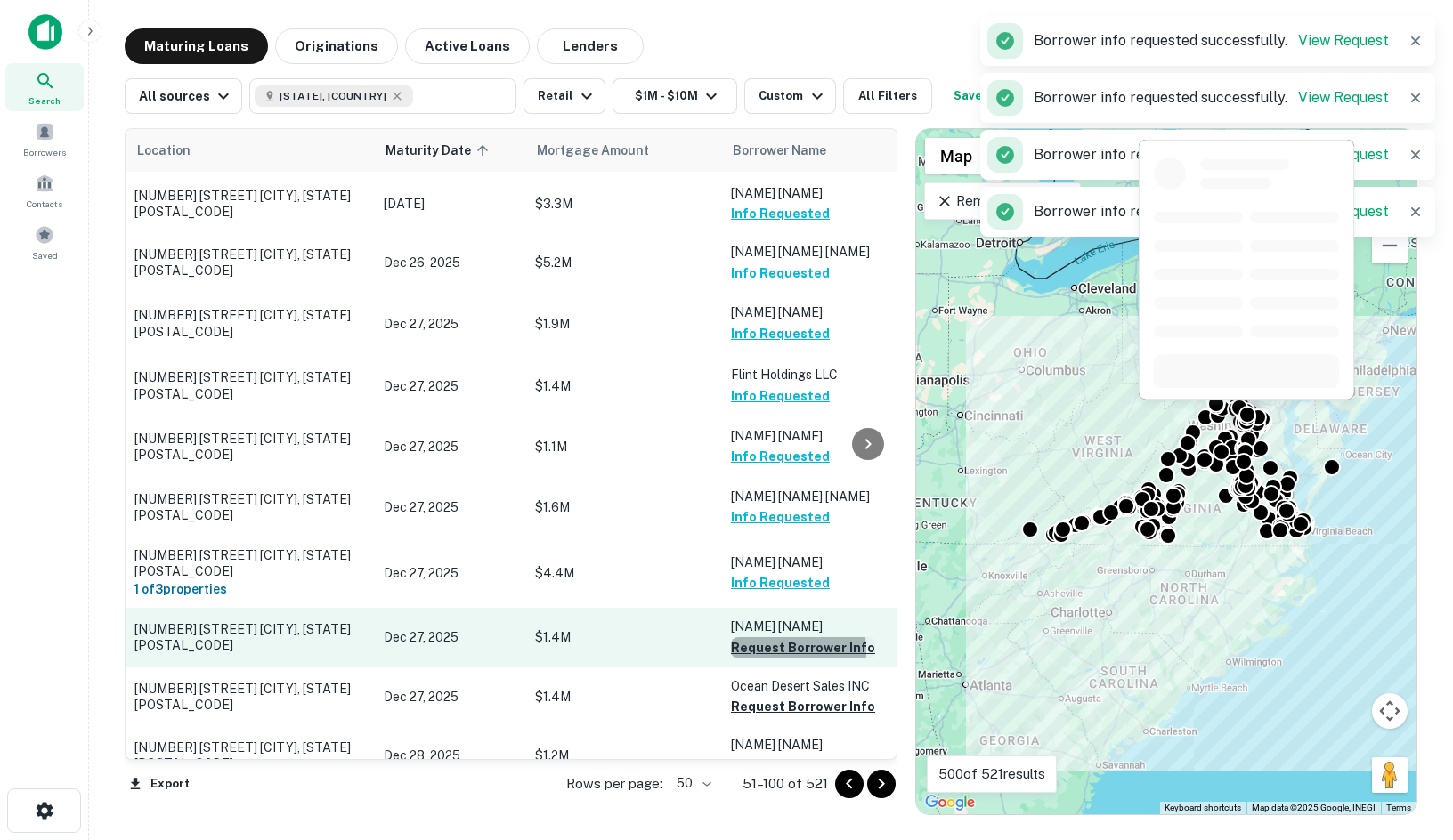 click on "Request Borrower Info" at bounding box center (803, 648) 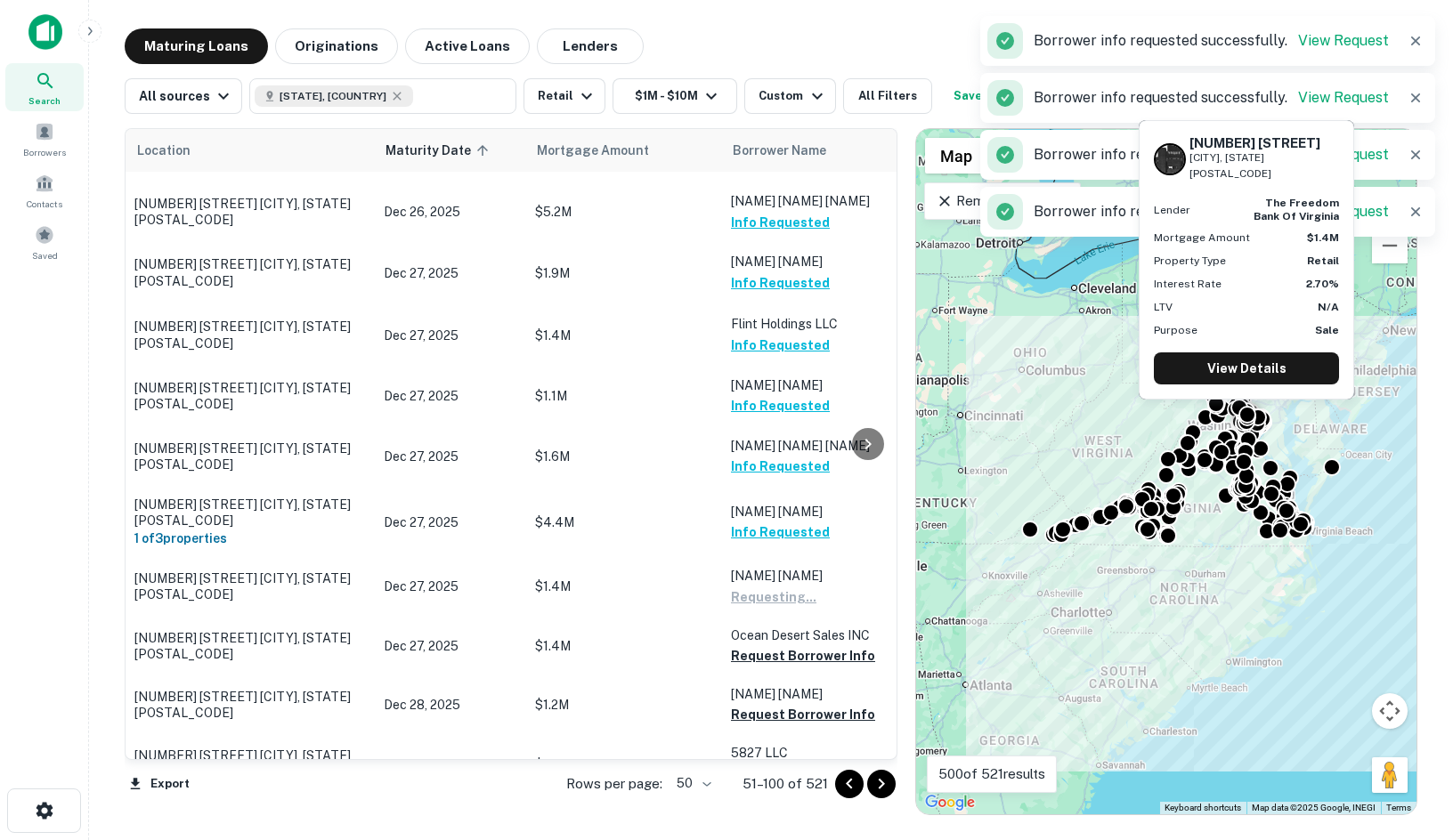 scroll, scrollTop: 445, scrollLeft: 0, axis: vertical 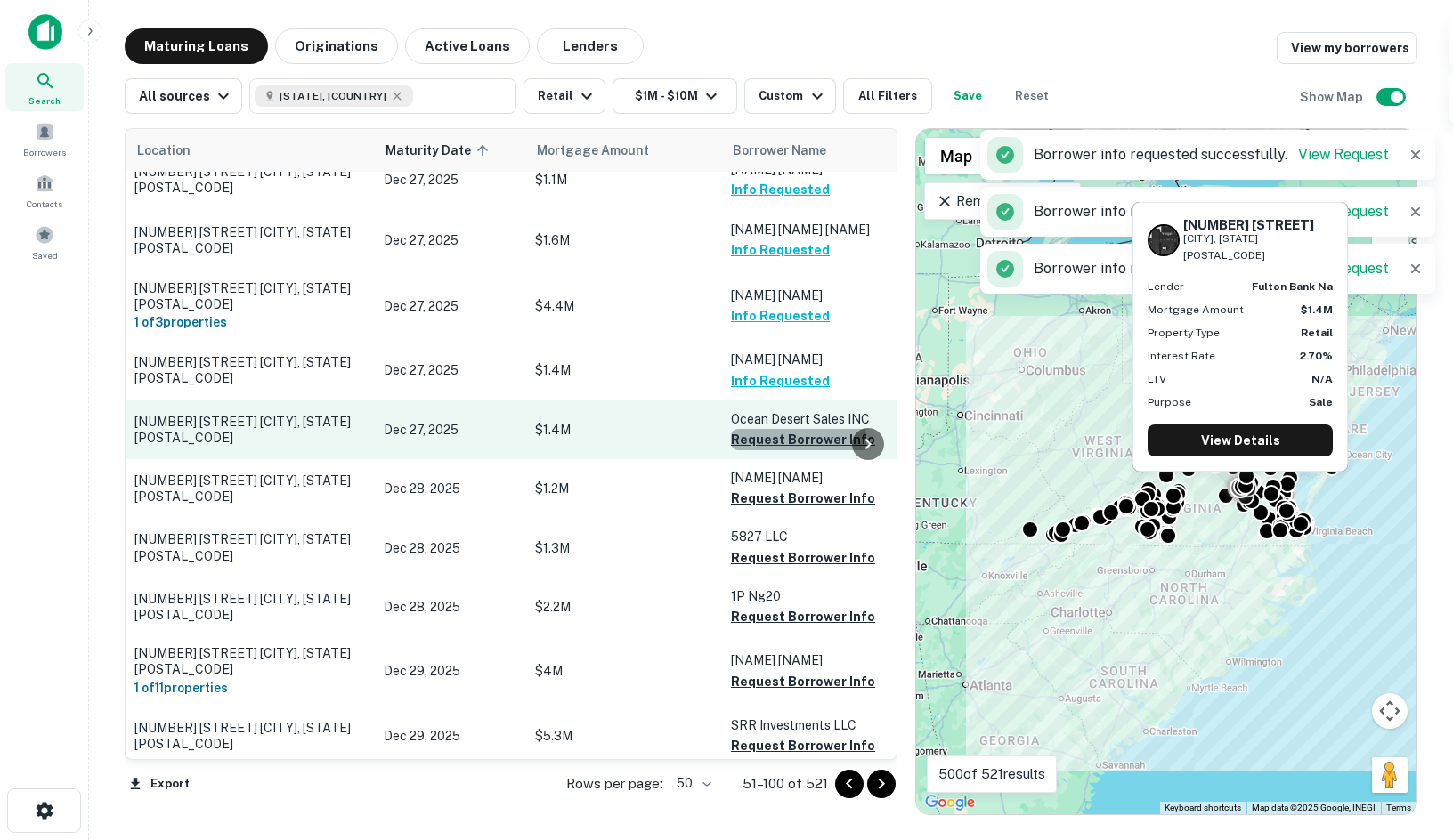 click on "Request Borrower Info" at bounding box center [803, 440] 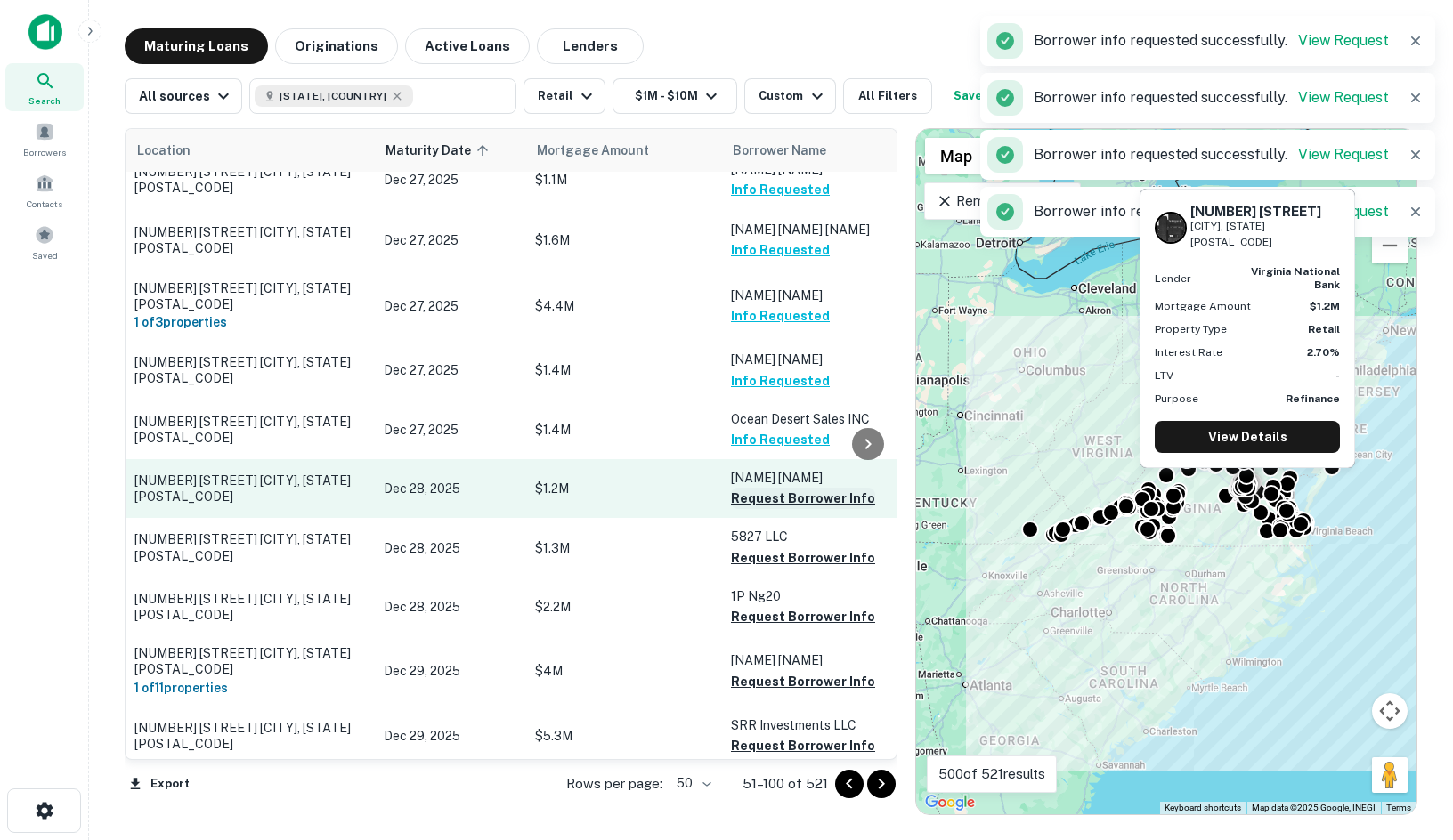 click on "Request Borrower Info" at bounding box center (803, 498) 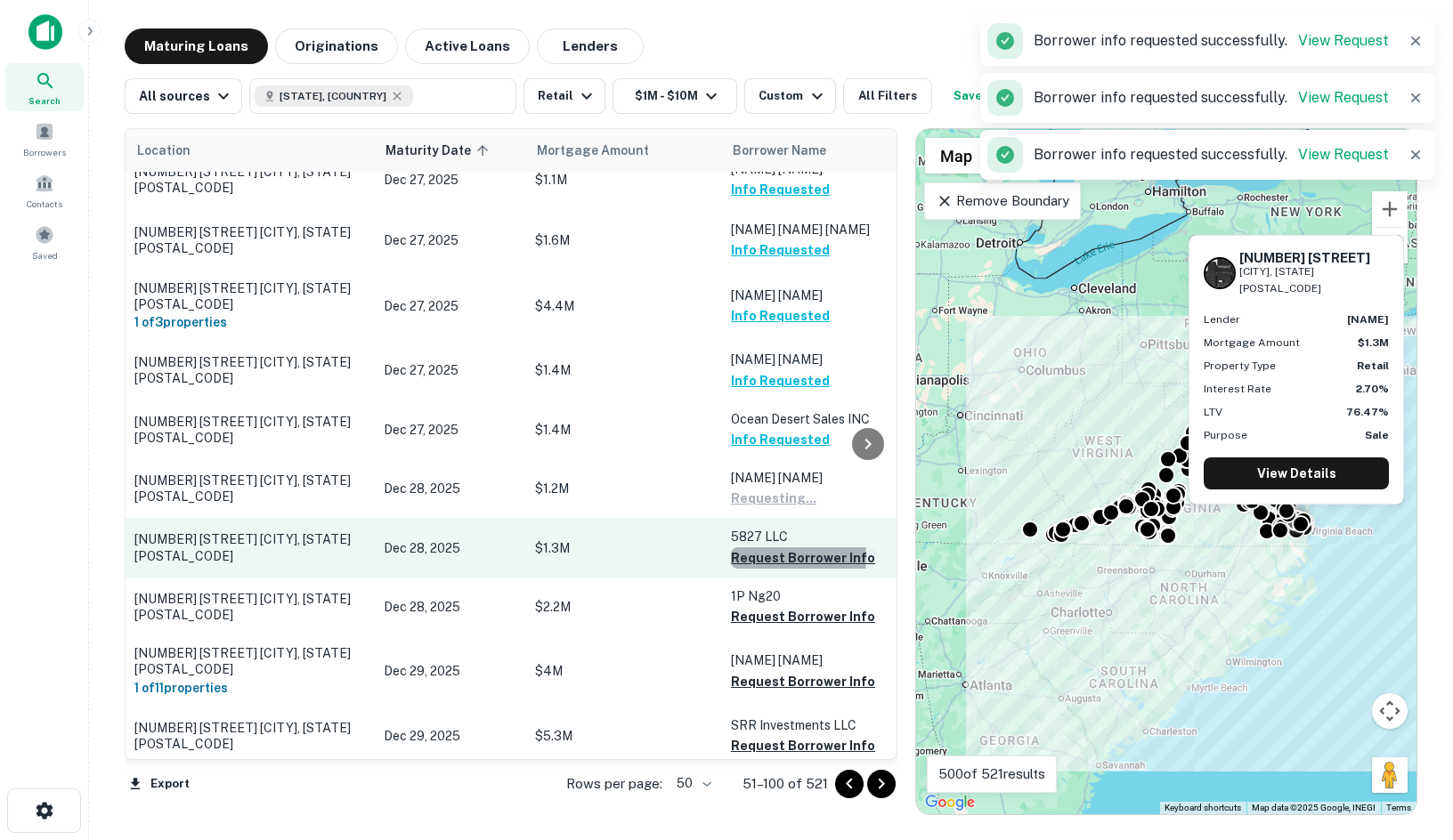 click on "Request Borrower Info" at bounding box center [803, 558] 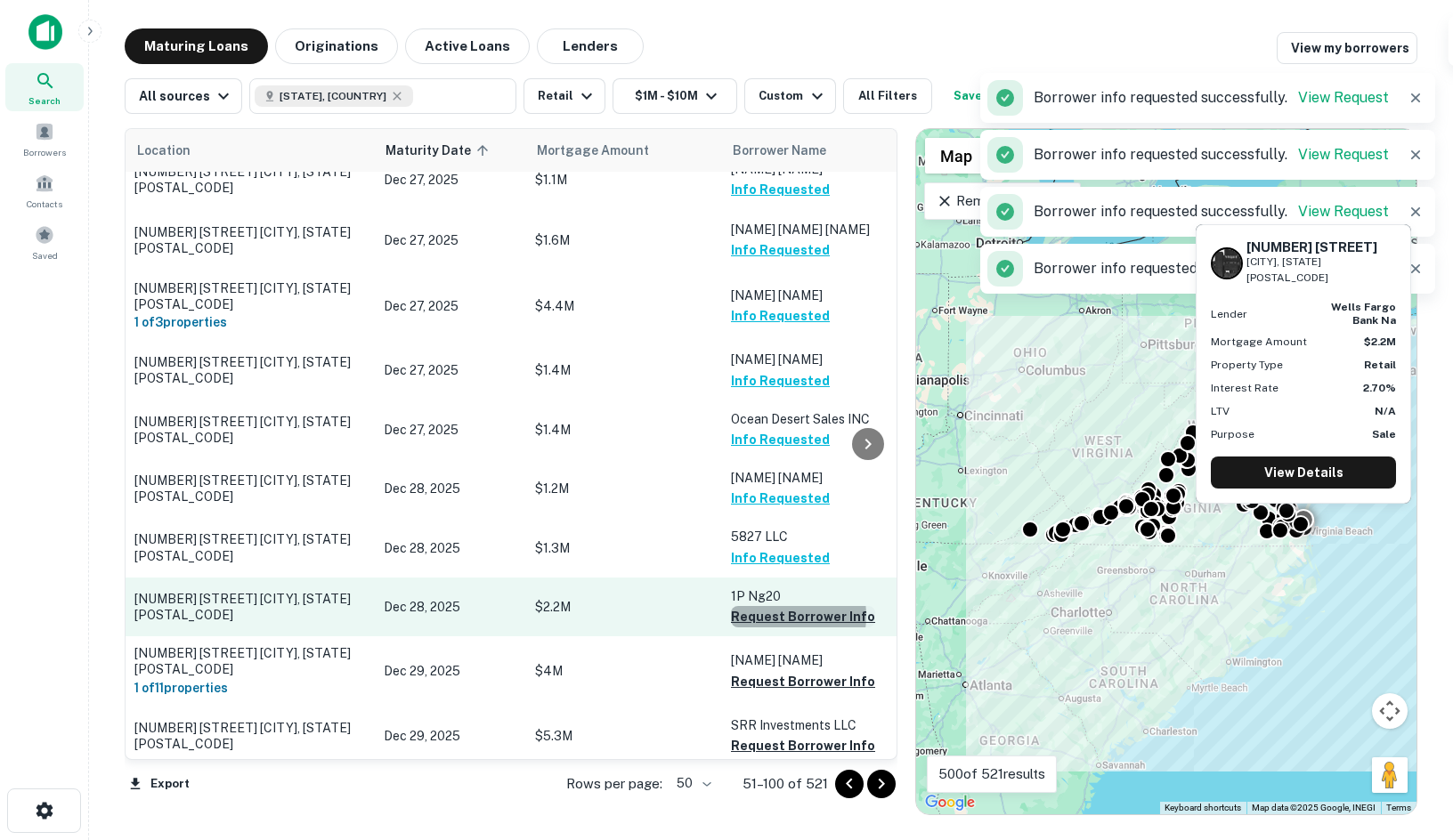 click on "Request Borrower Info" at bounding box center [803, 617] 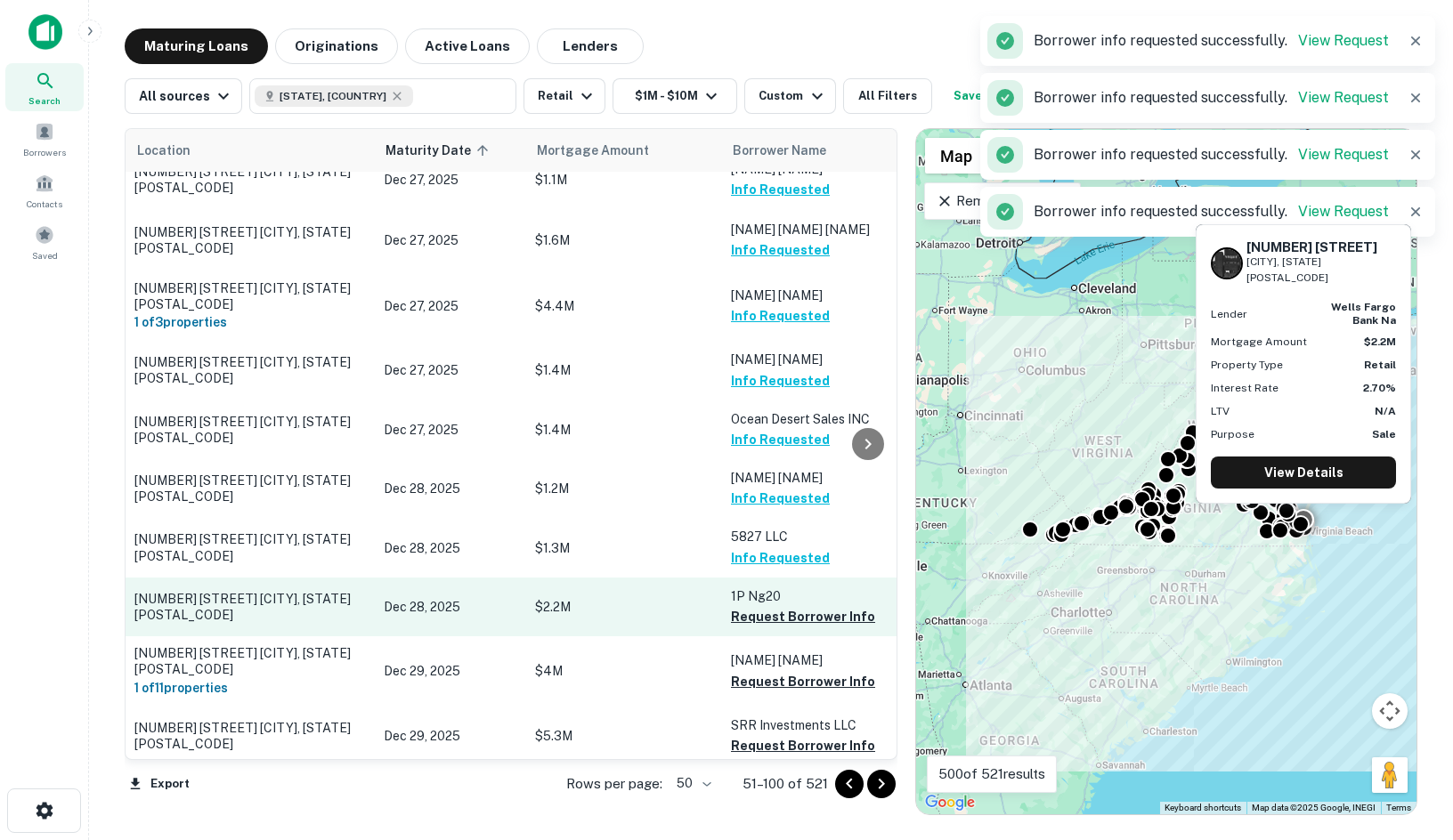 scroll, scrollTop: 534, scrollLeft: 0, axis: vertical 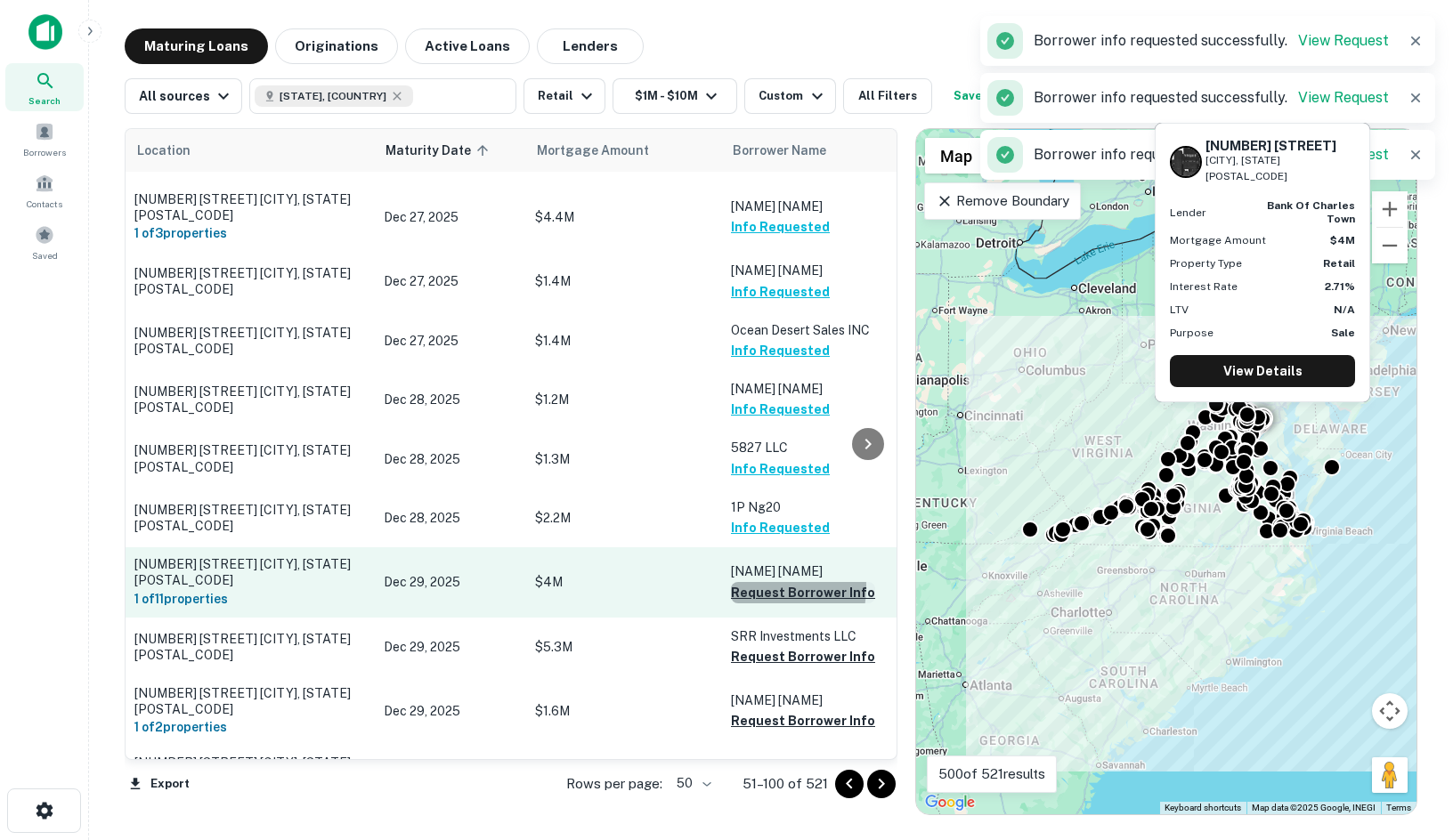 click on "Request Borrower Info" at bounding box center [803, 593] 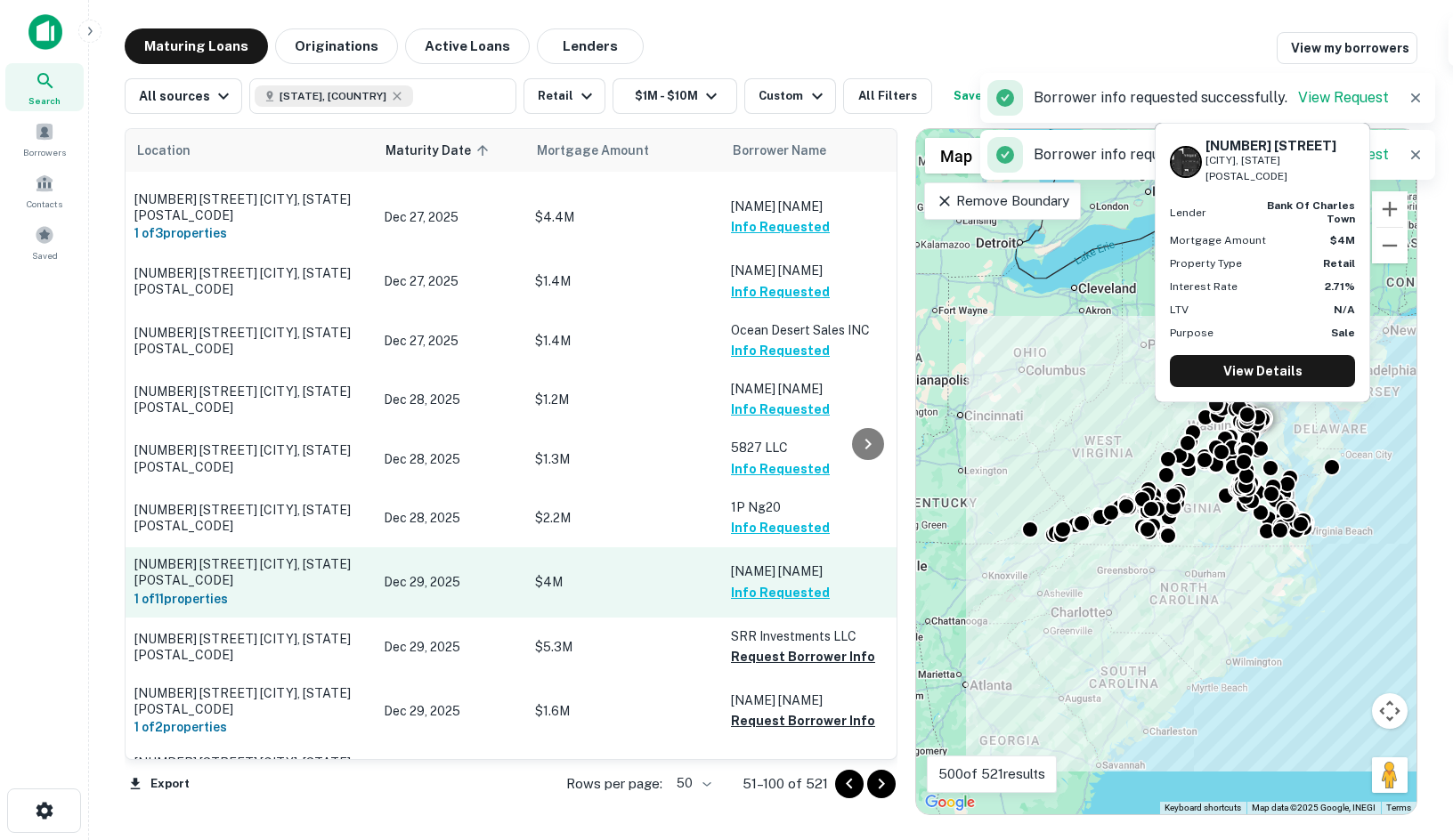 scroll, scrollTop: 712, scrollLeft: 0, axis: vertical 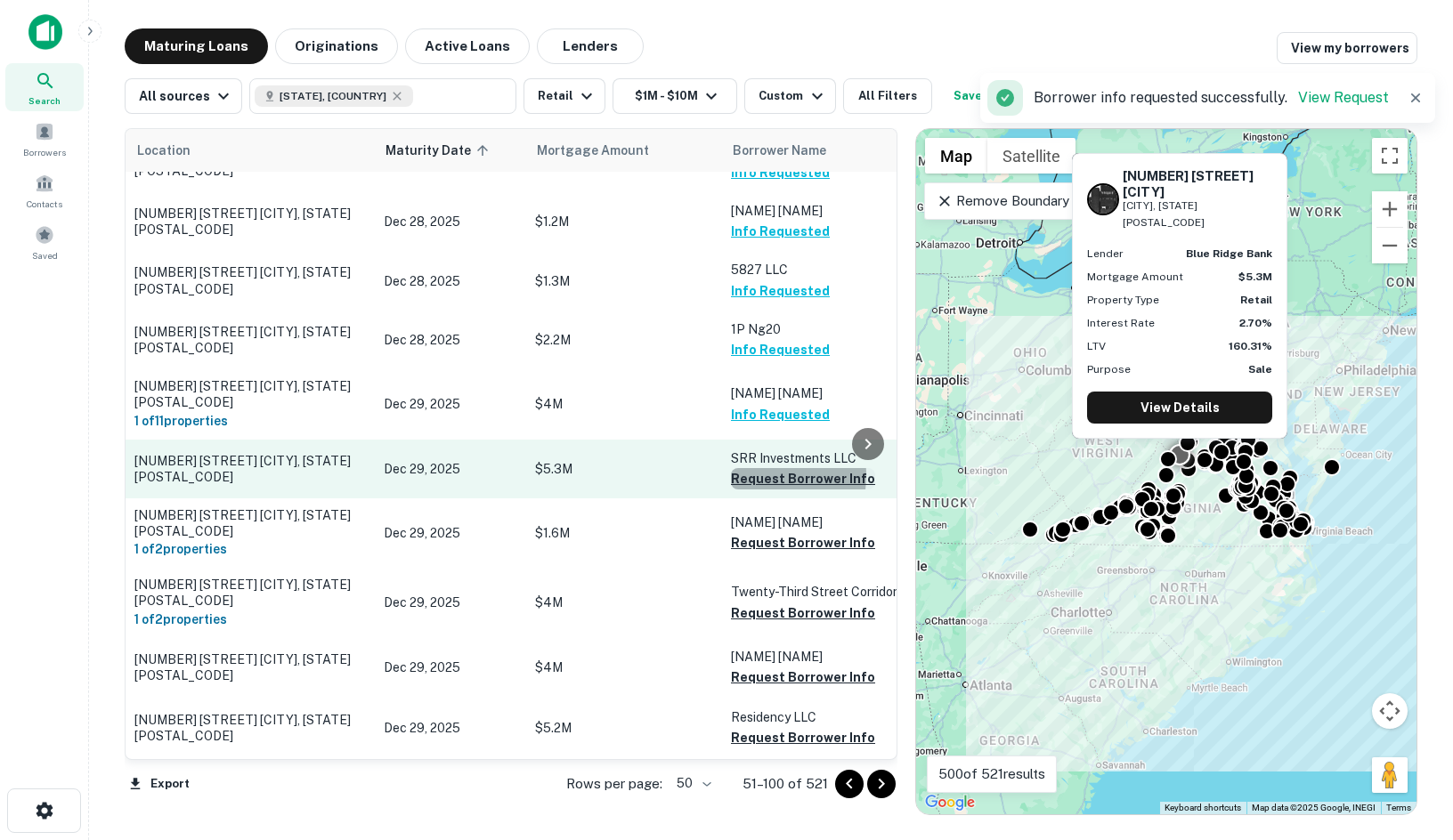 click on "Request Borrower Info" at bounding box center (803, 479) 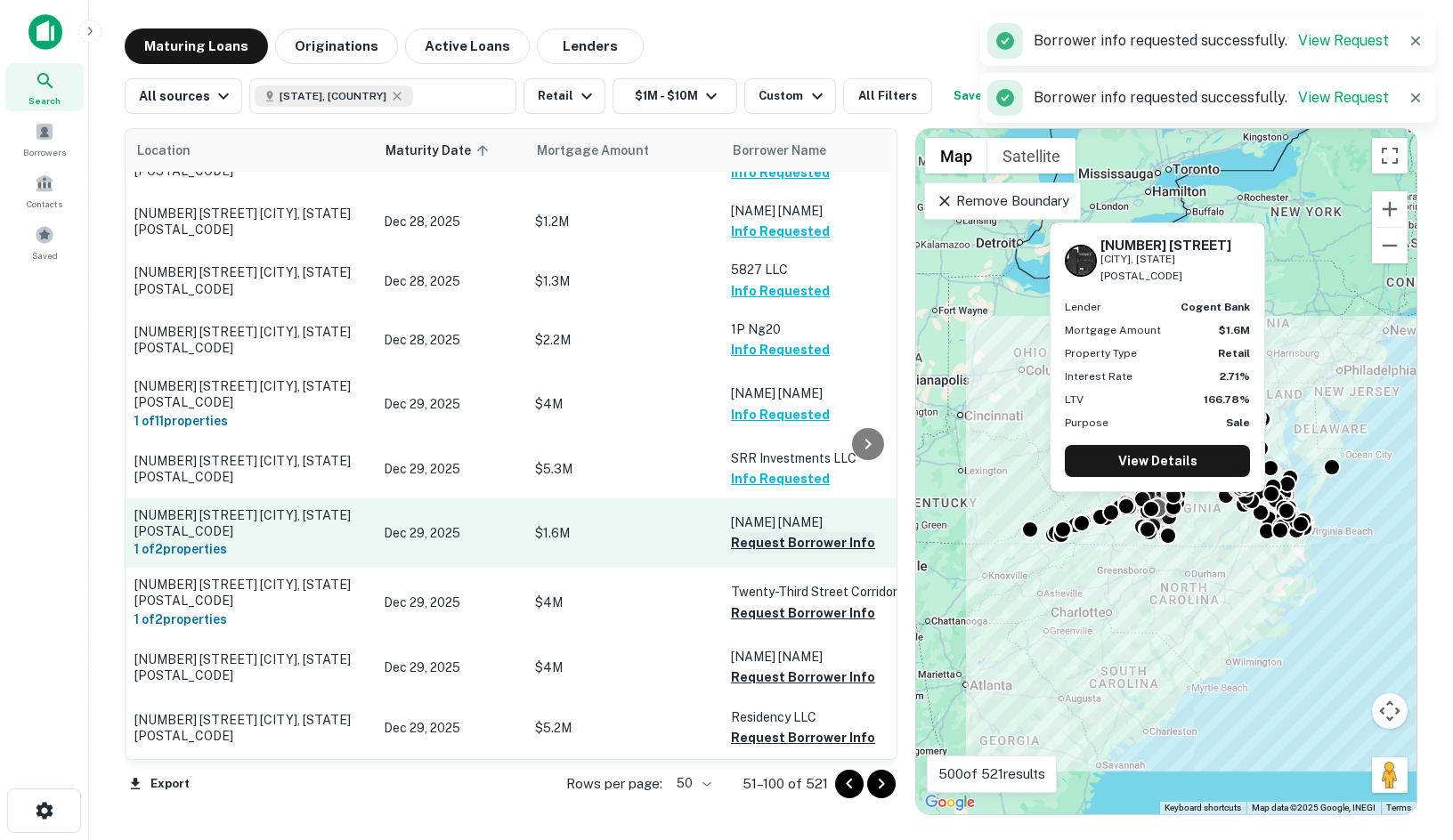 click on "Request Borrower Info" at bounding box center [803, 543] 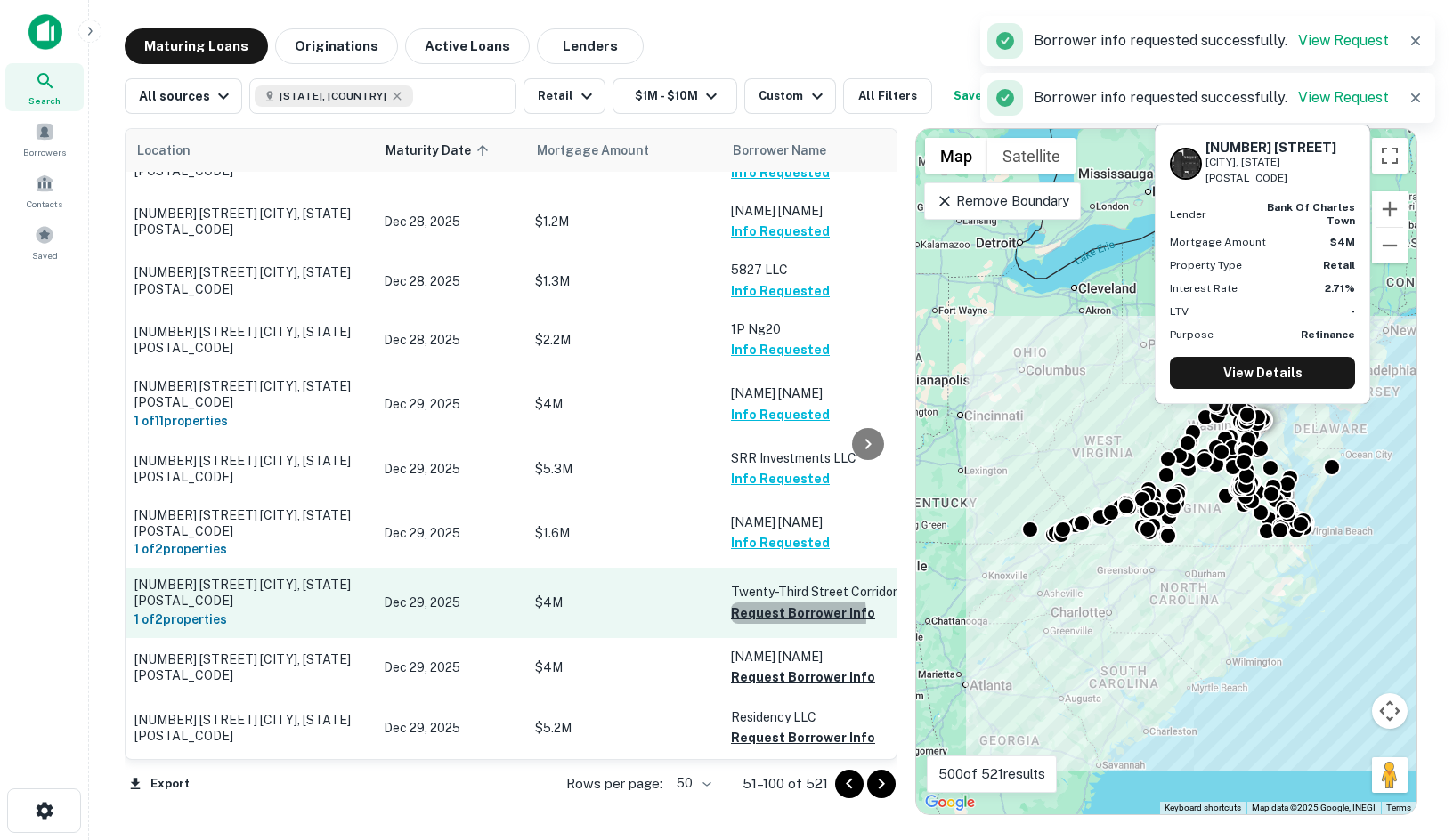 click on "Request Borrower Info" at bounding box center (803, 613) 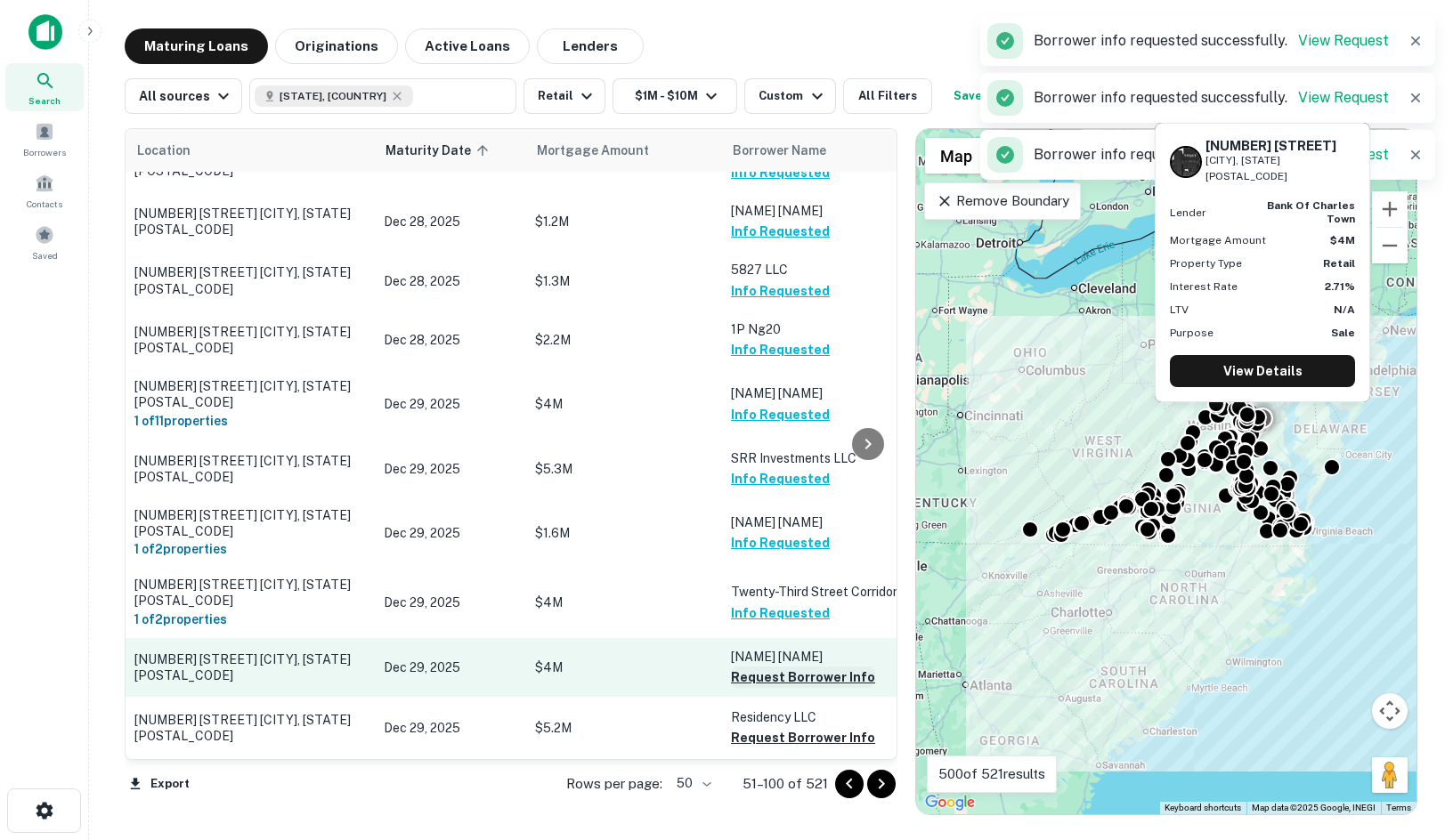 click on "Request Borrower Info" at bounding box center [803, 677] 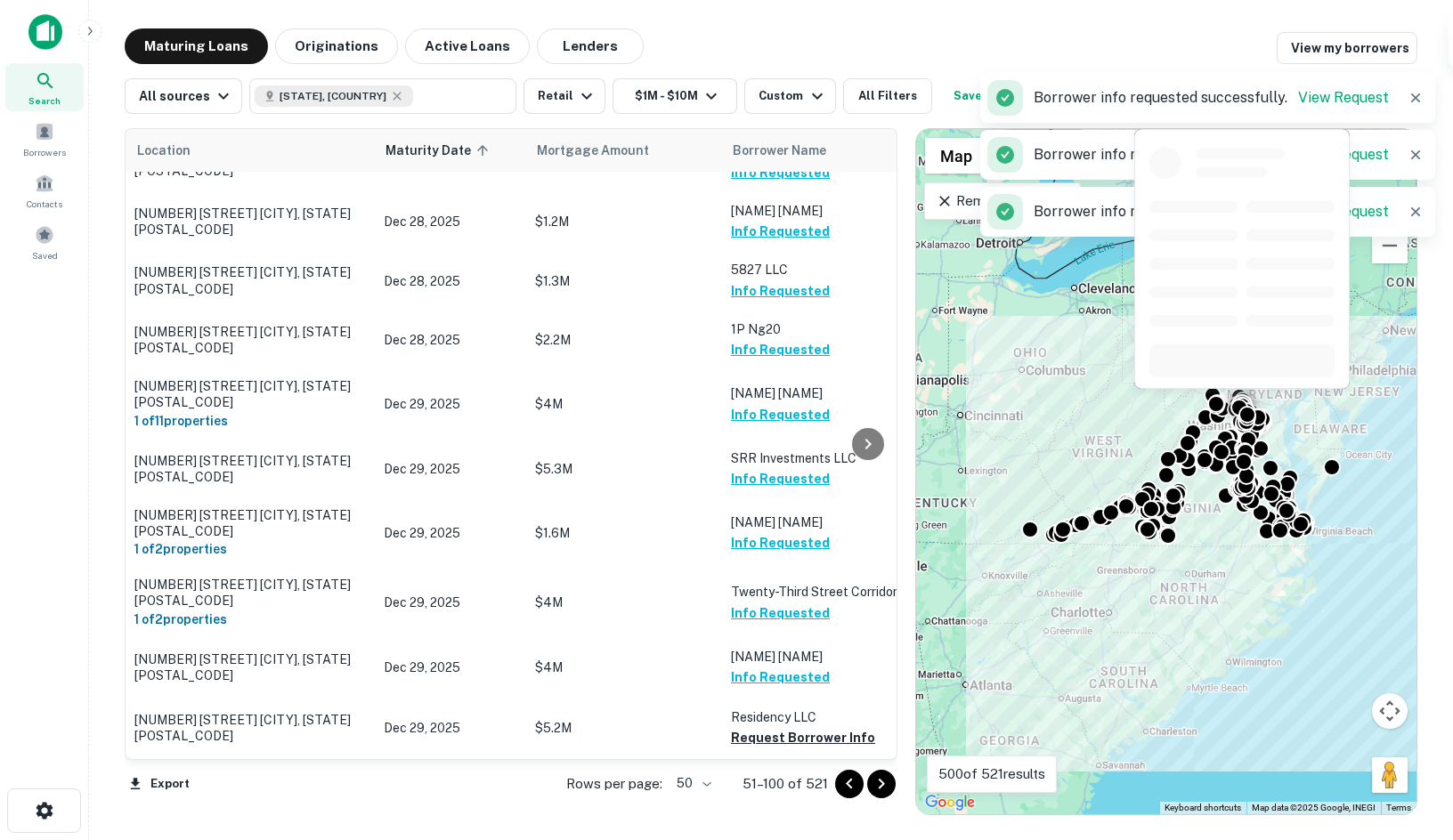 scroll, scrollTop: 979, scrollLeft: 0, axis: vertical 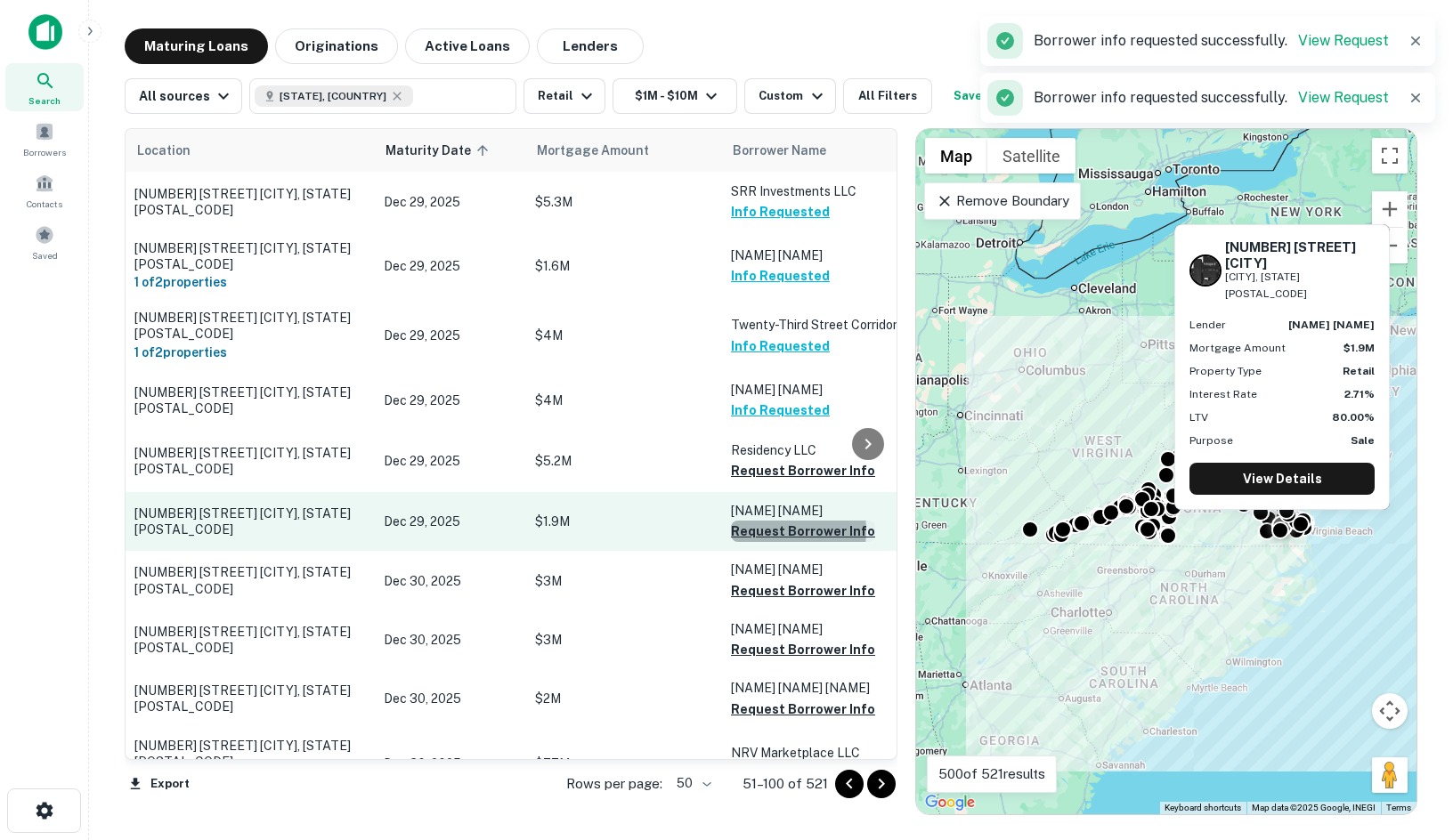 click on "Request Borrower Info" at bounding box center [803, 531] 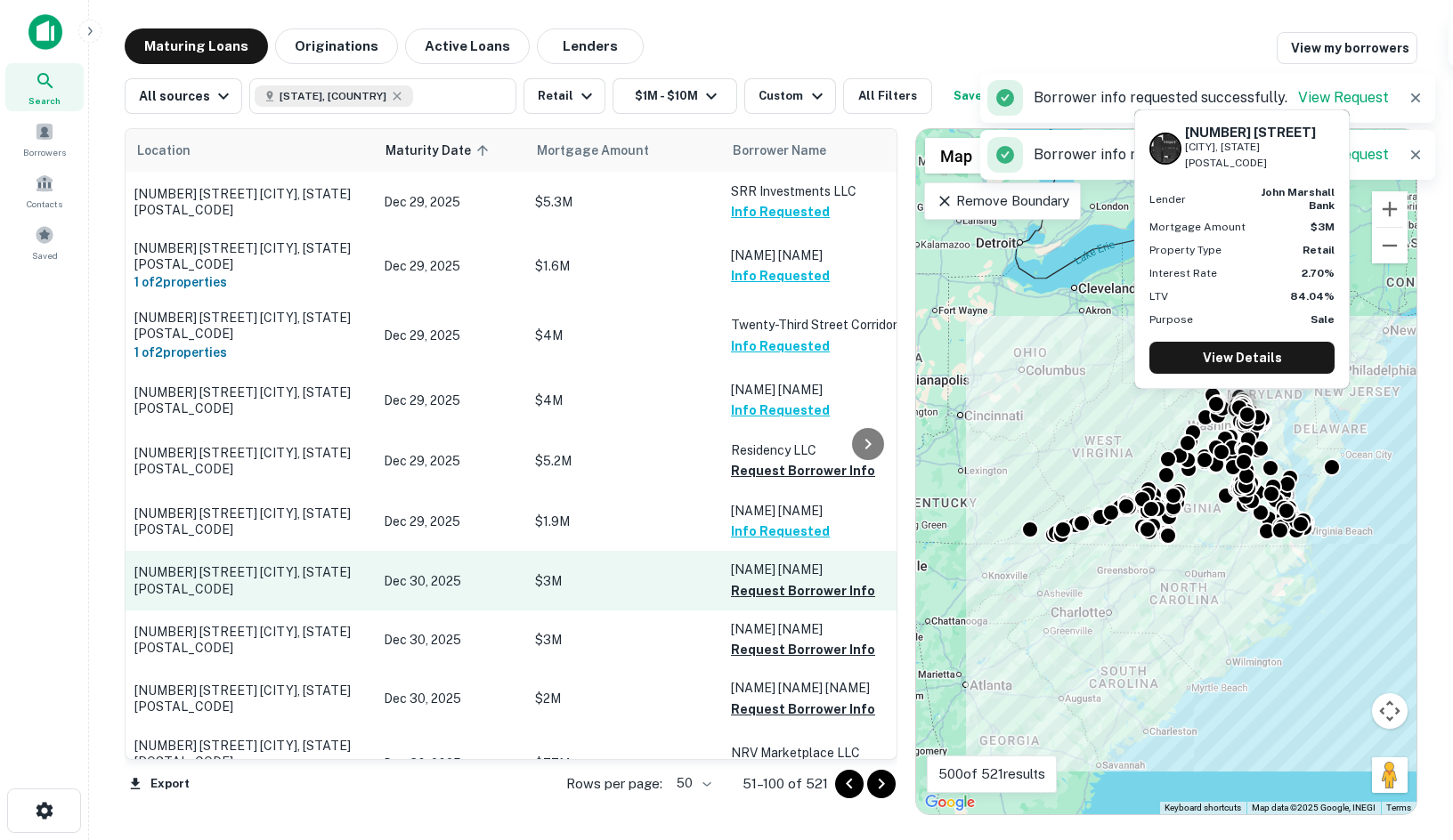 click on "Tfac Leasing LLC" at bounding box center (820, 569) 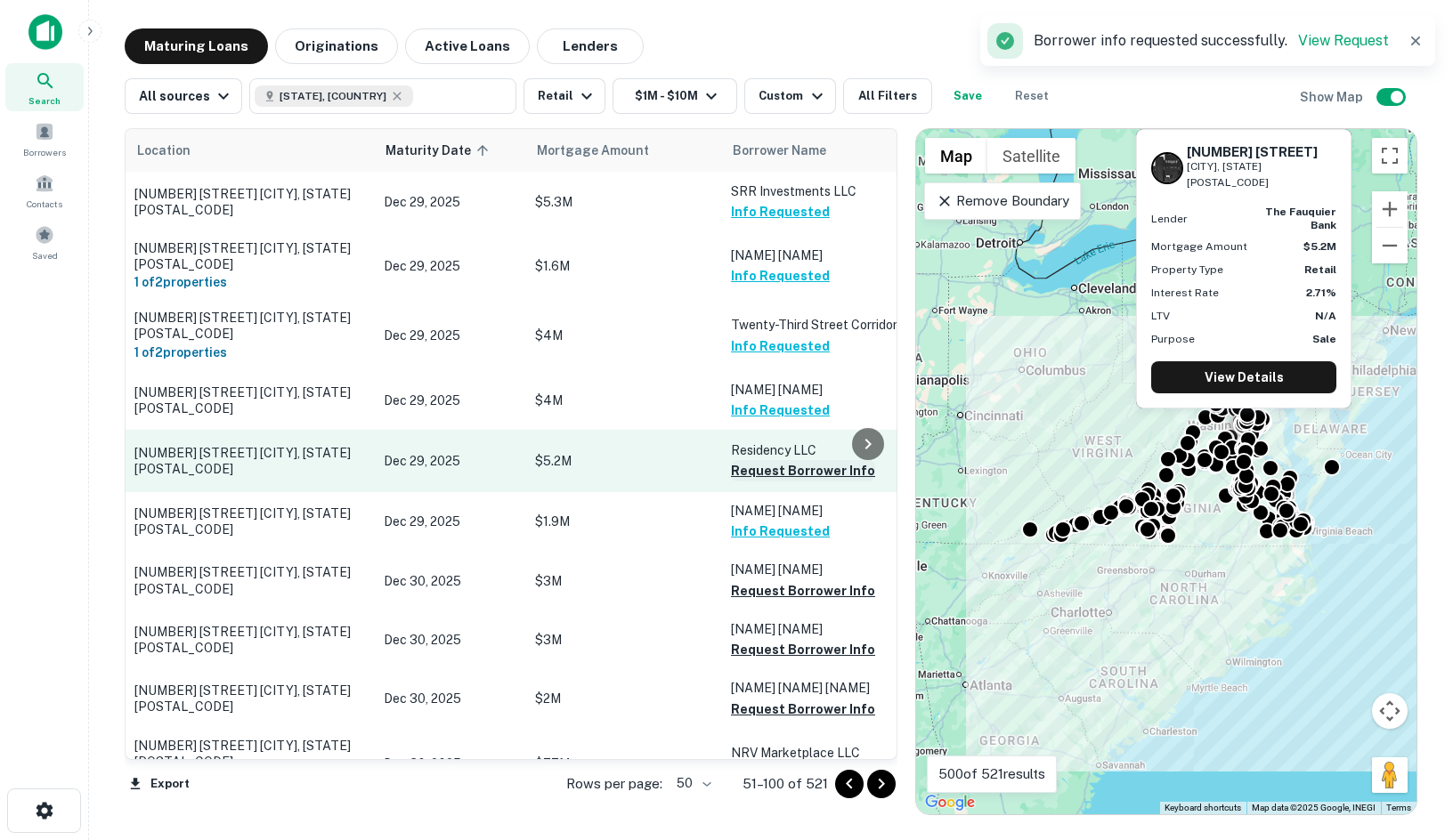 click on "Request Borrower Info" at bounding box center (803, 471) 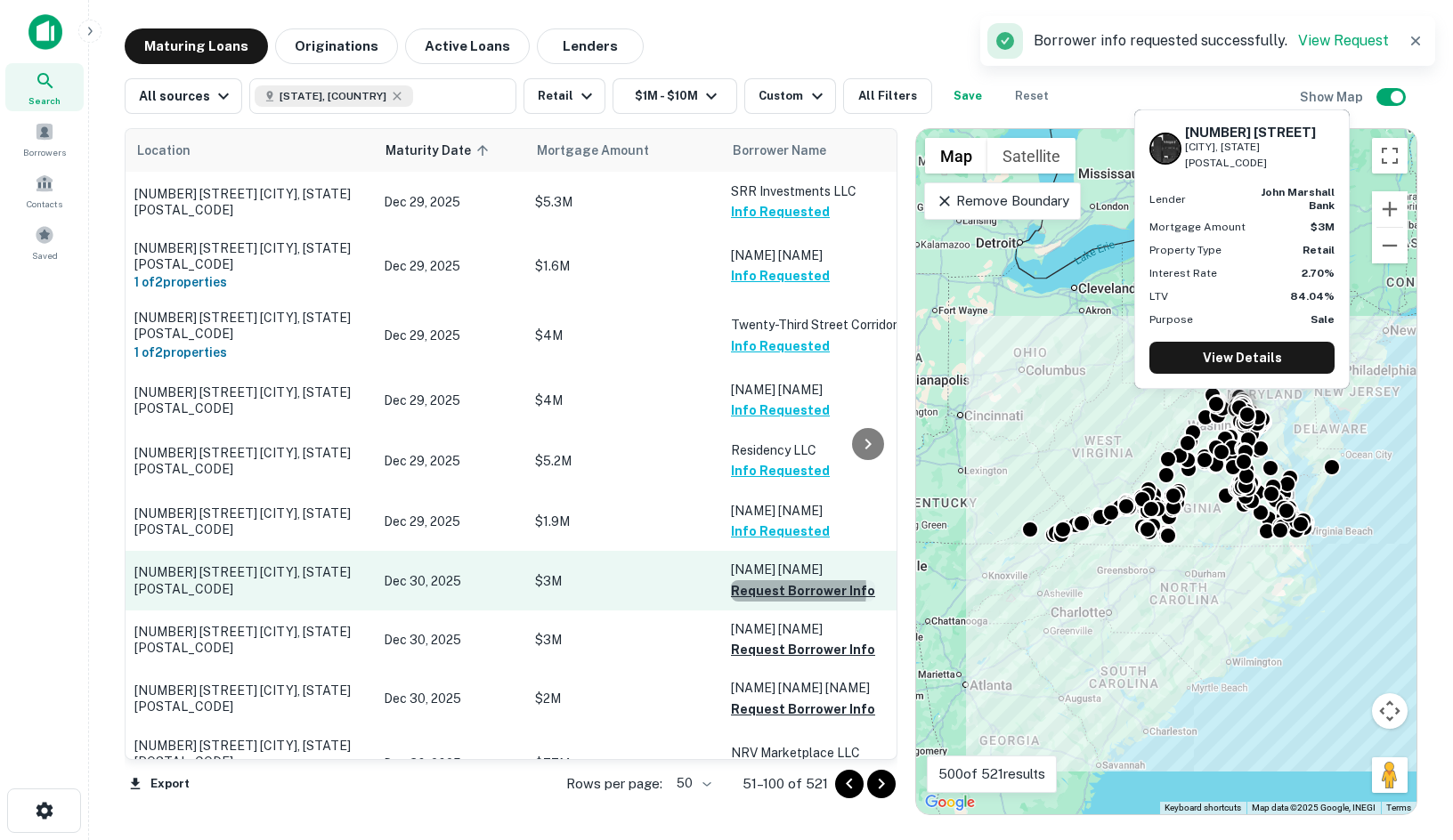 click on "Request Borrower Info" at bounding box center [803, 591] 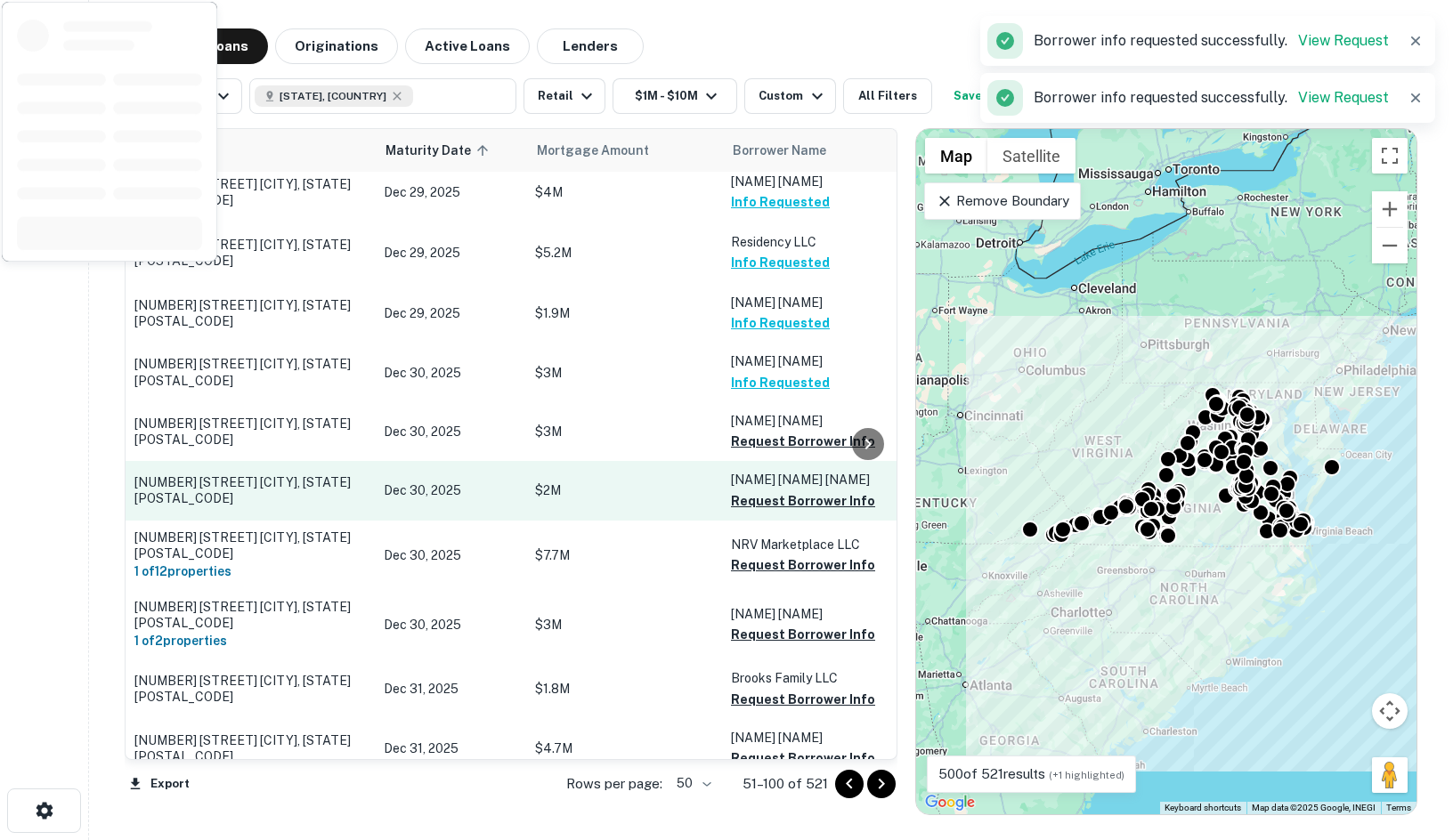 scroll, scrollTop: 1246, scrollLeft: 0, axis: vertical 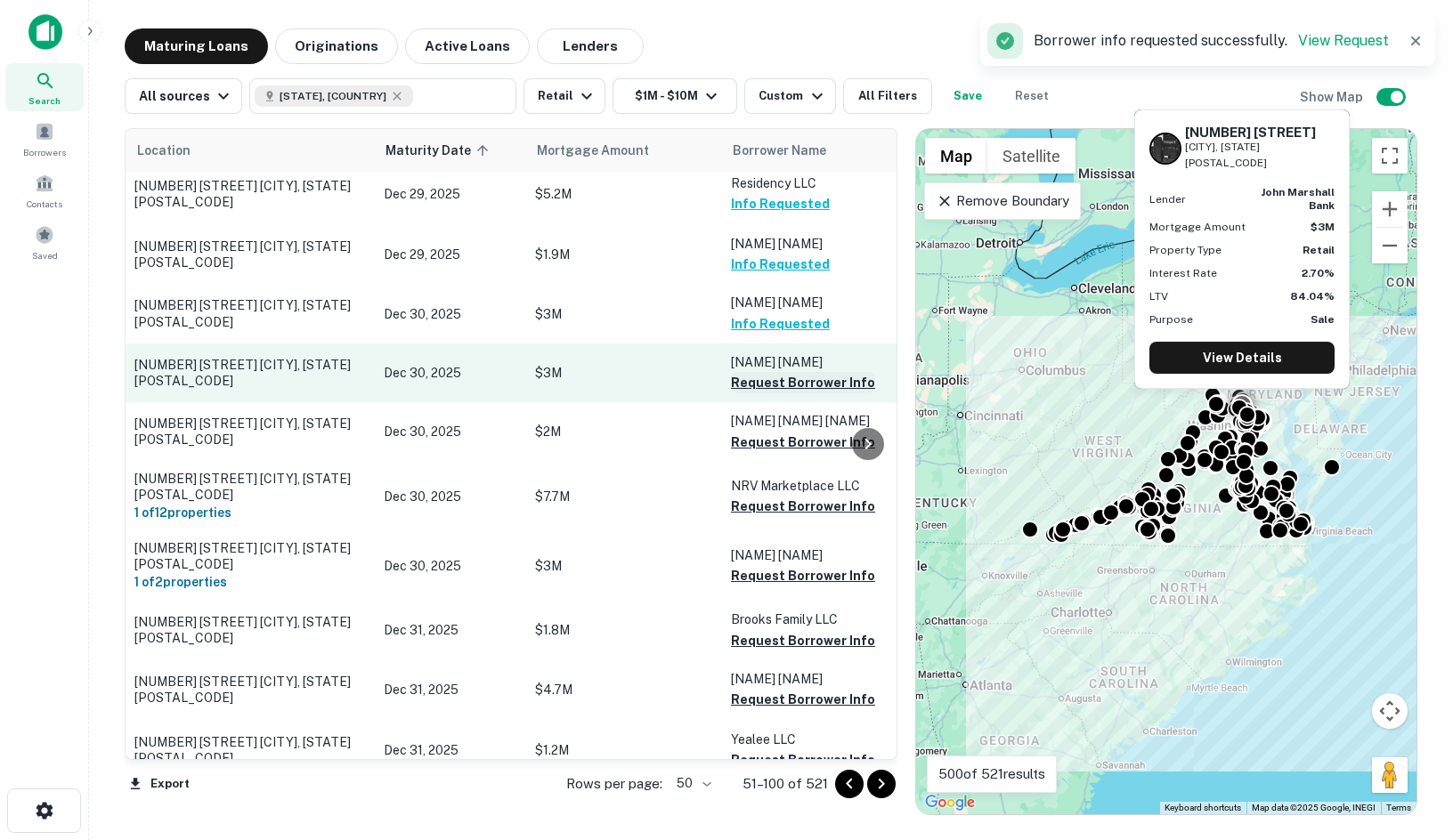 click on "Request Borrower Info" at bounding box center [803, 383] 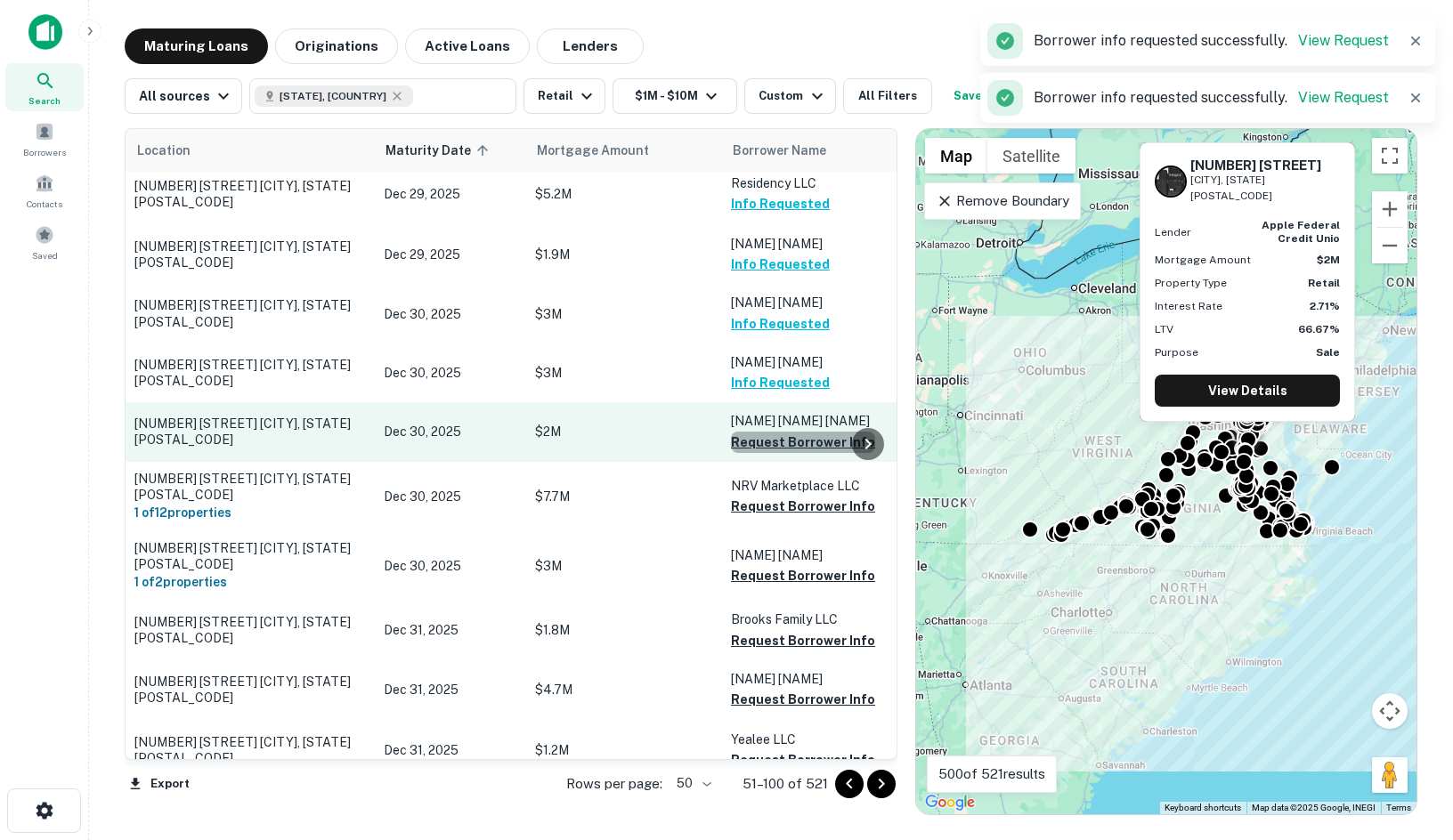 click on "Request Borrower Info" at bounding box center [803, 442] 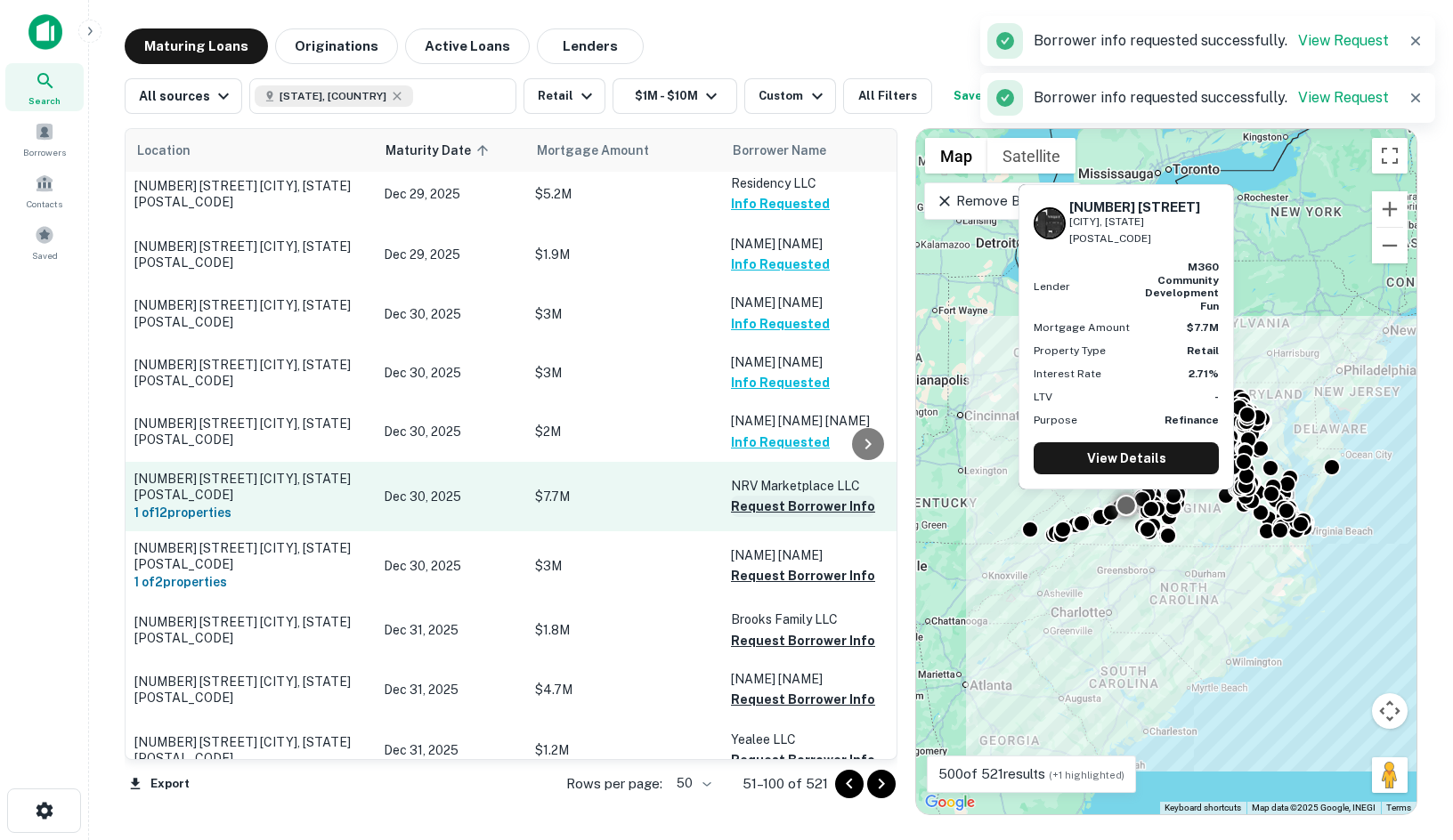click on "Request Borrower Info" at bounding box center [803, 506] 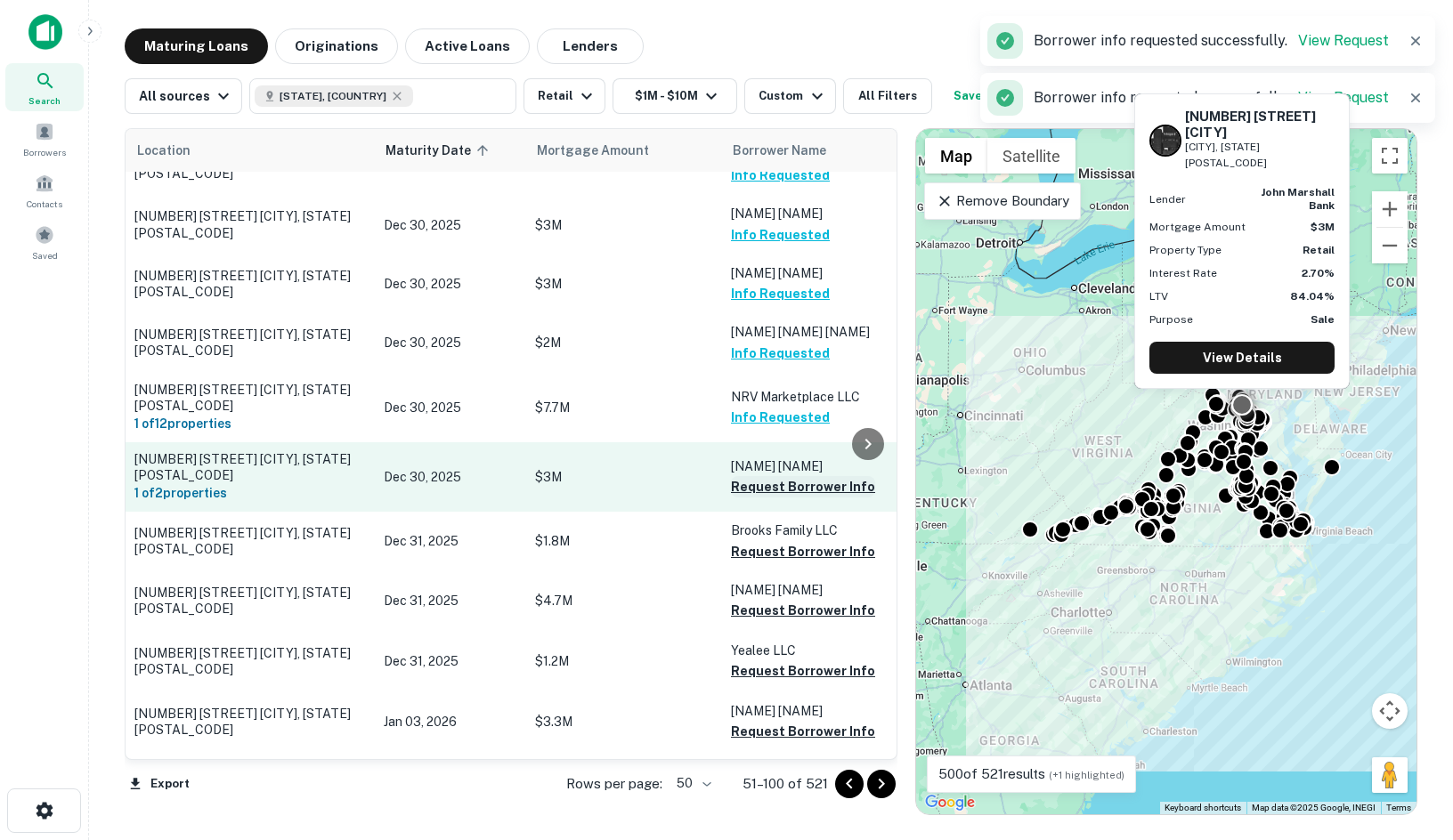 scroll, scrollTop: 1424, scrollLeft: 0, axis: vertical 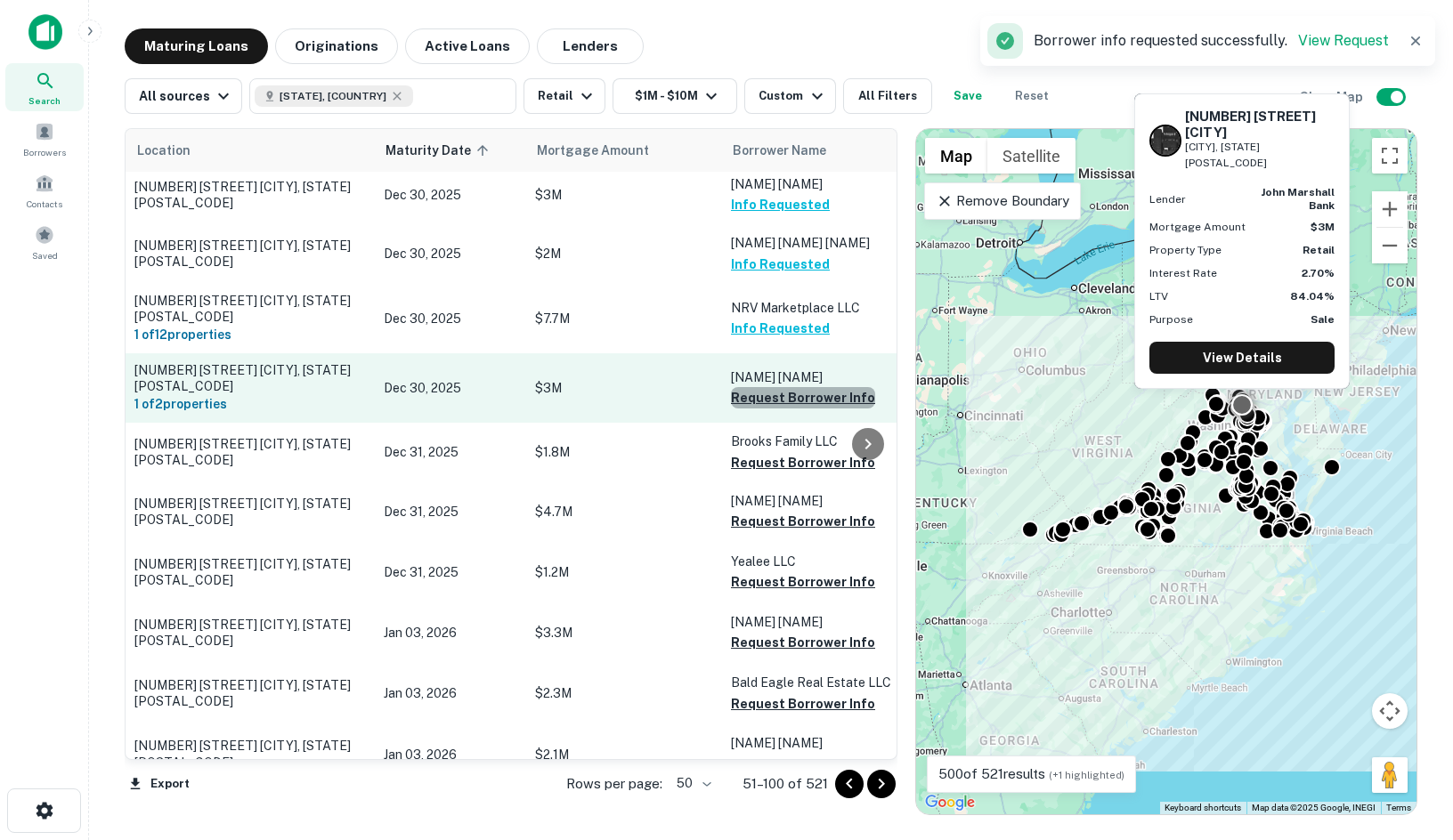 click on "Request Borrower Info" at bounding box center (803, 398) 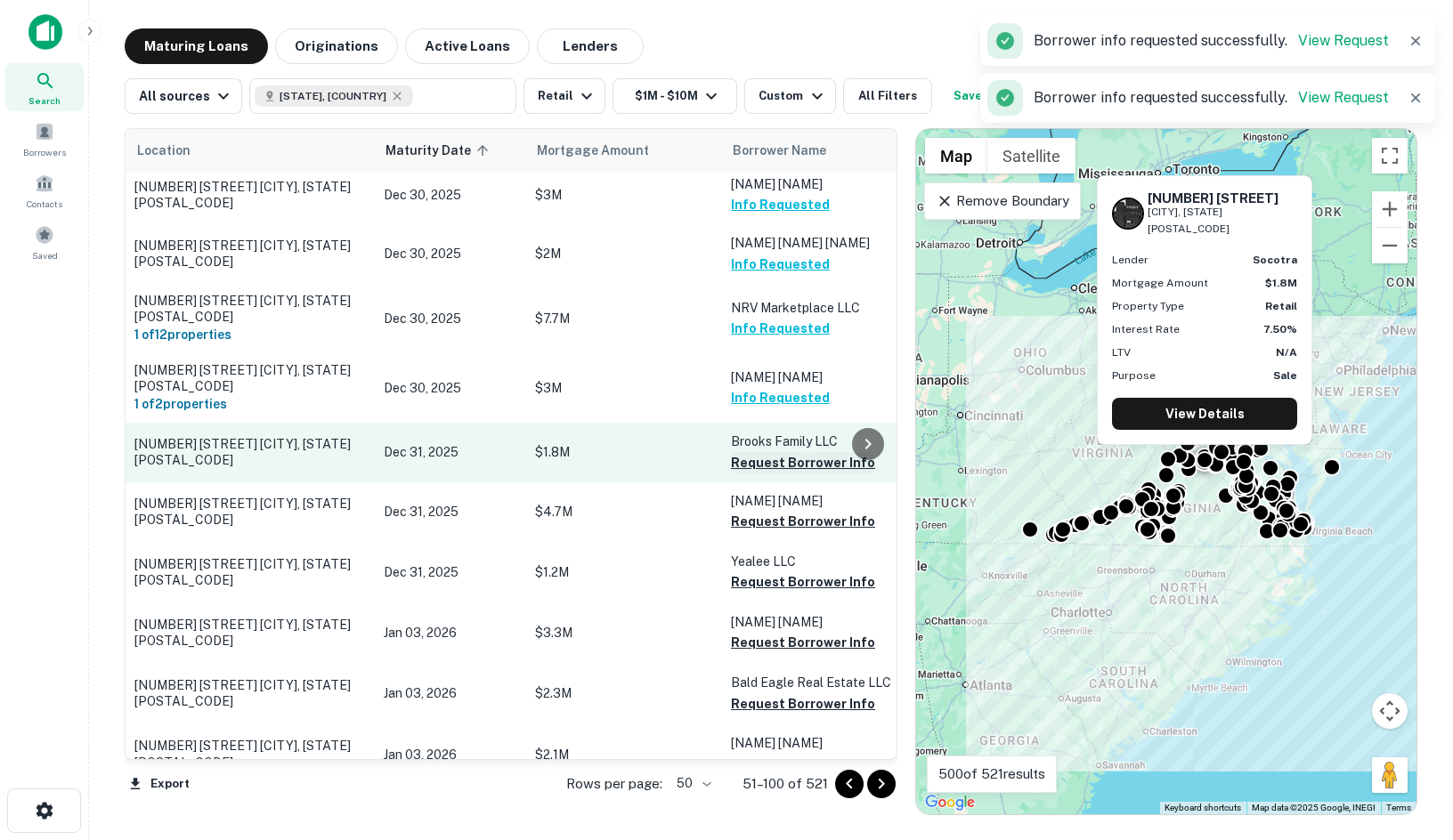 click on "Request Borrower Info" at bounding box center [803, 463] 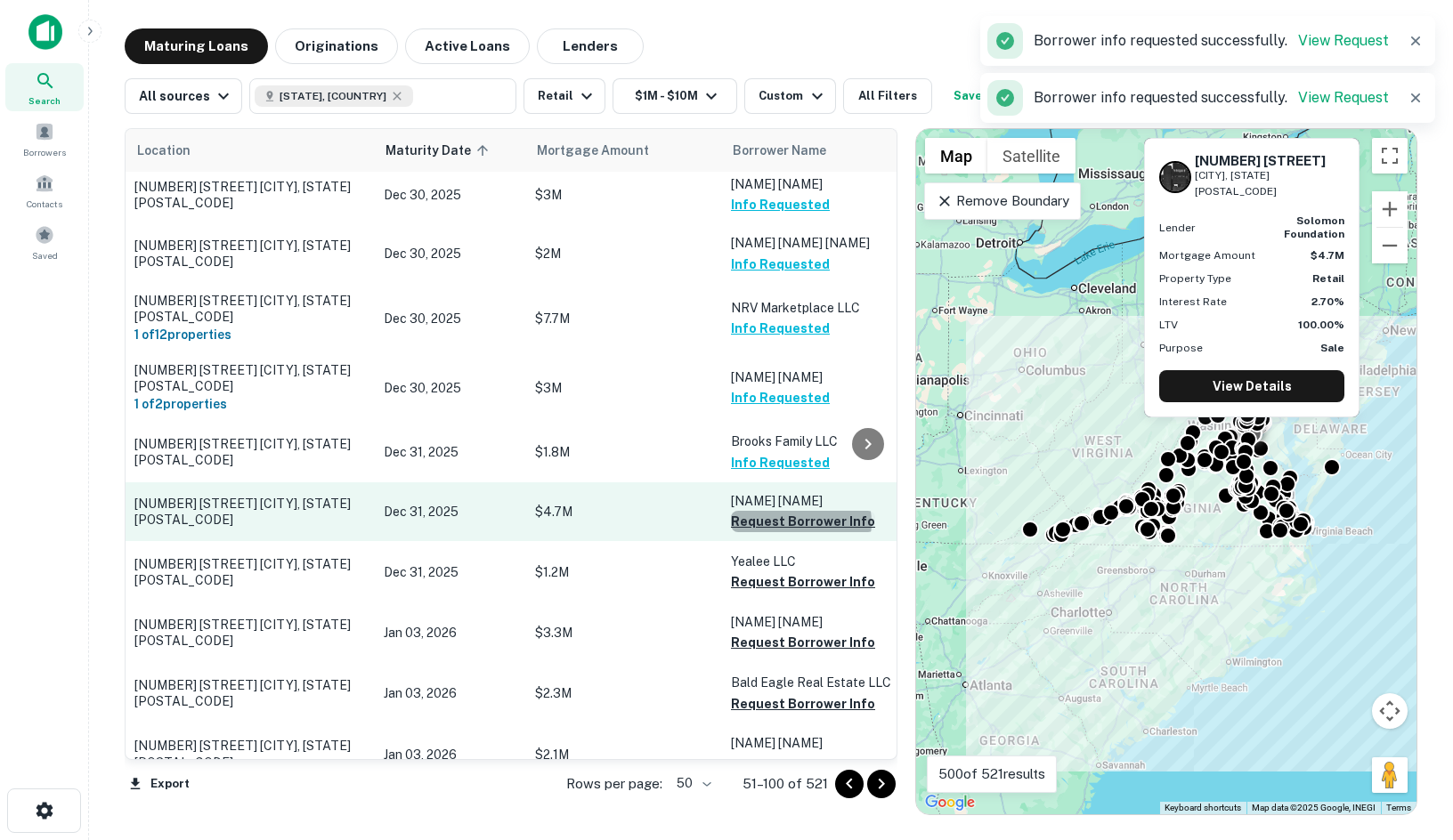 click on "Request Borrower Info" at bounding box center (803, 521) 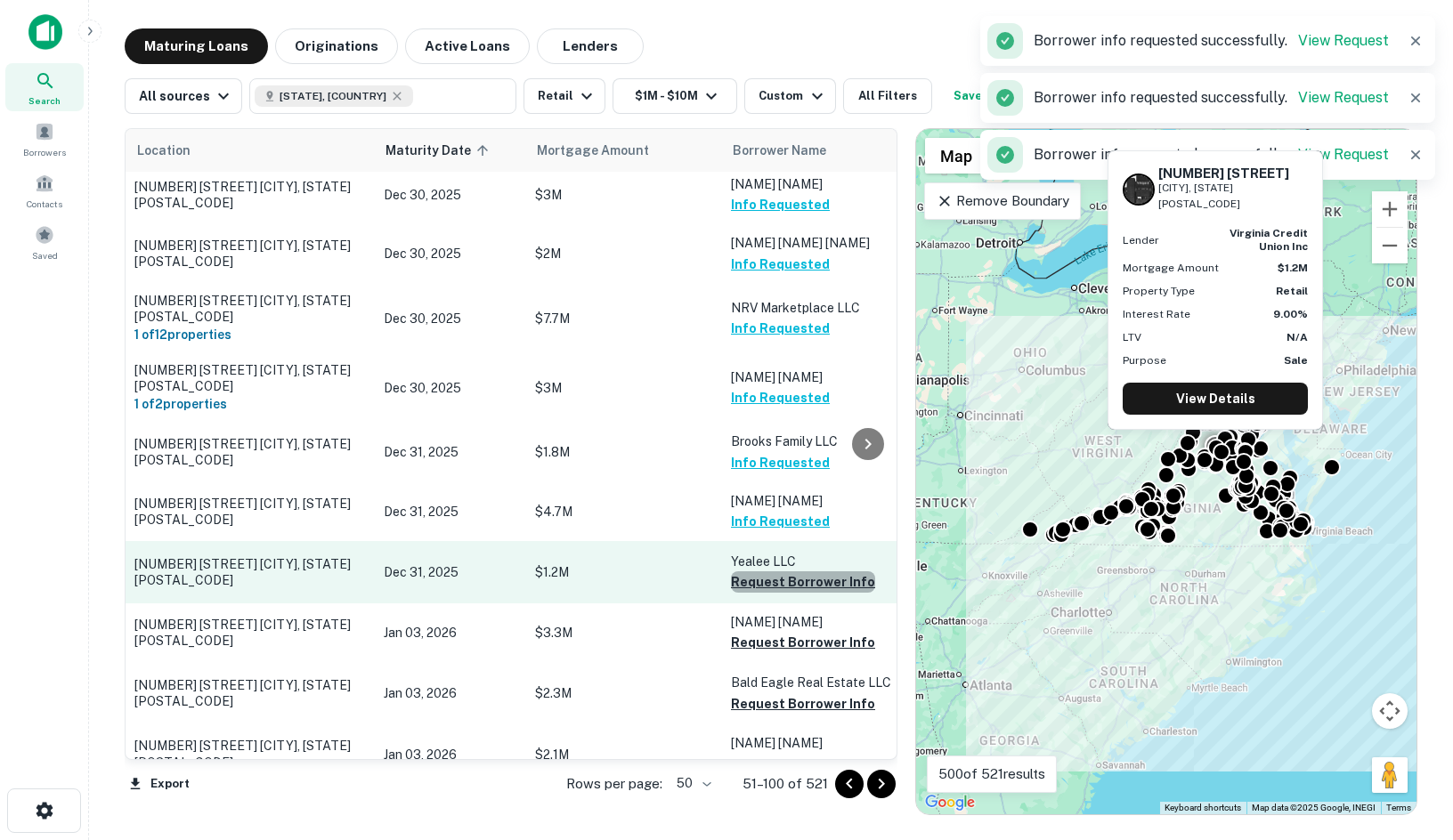 click on "Request Borrower Info" at bounding box center (803, 582) 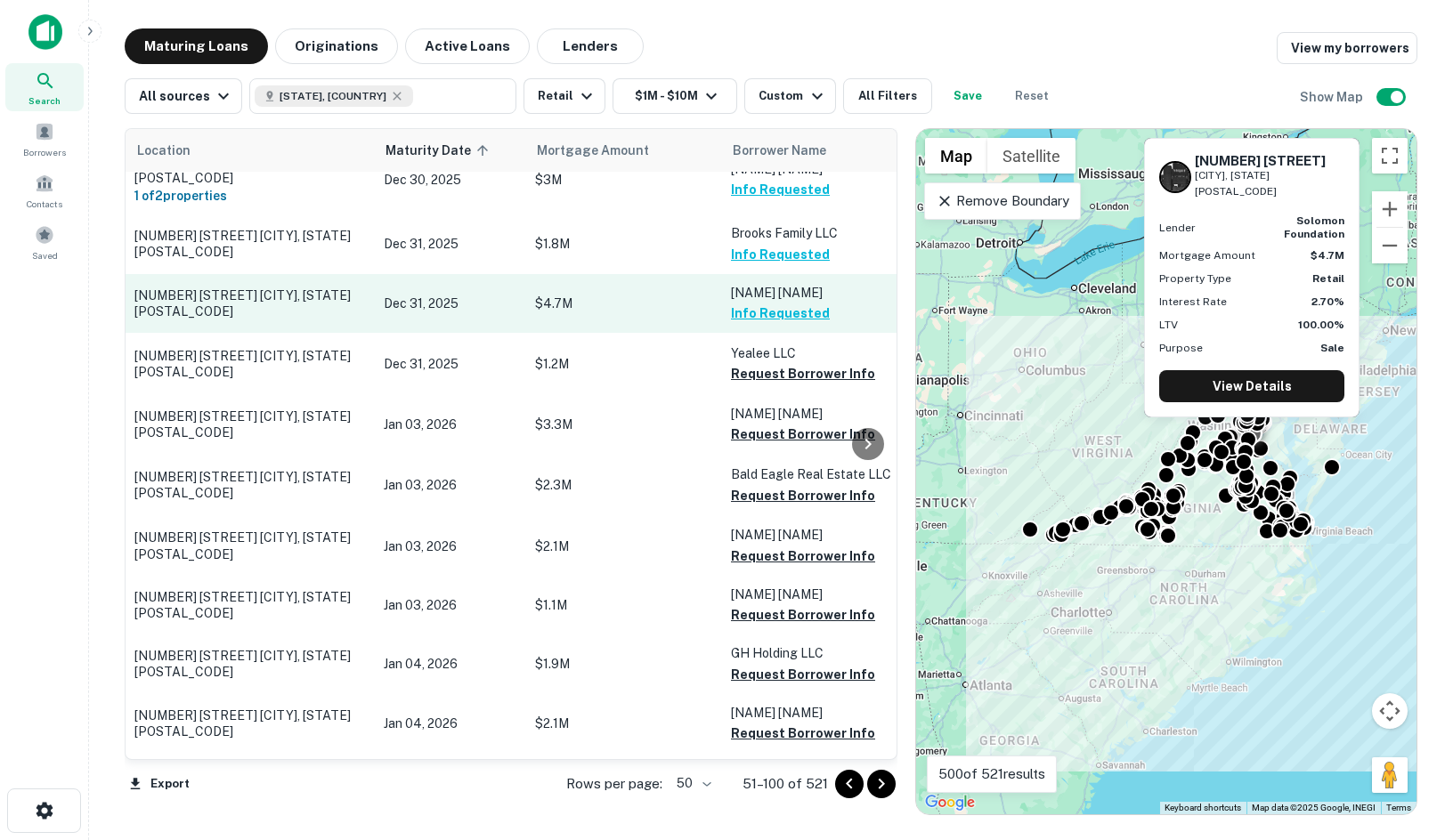 scroll, scrollTop: 1602, scrollLeft: 0, axis: vertical 